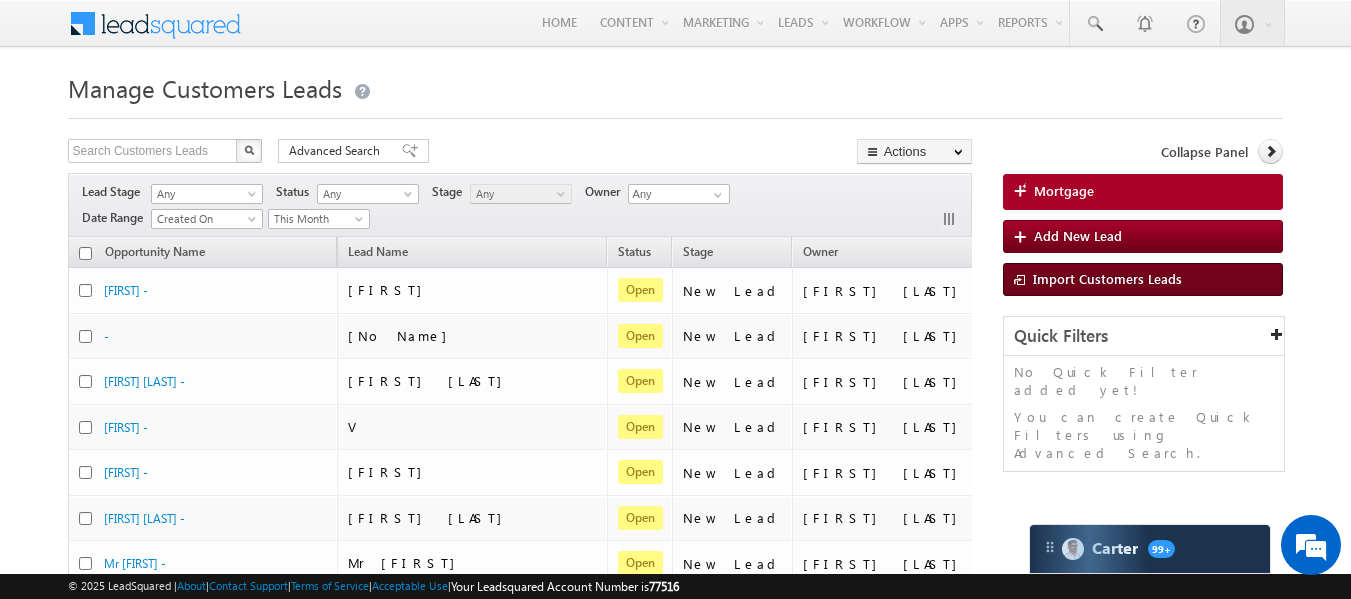 scroll, scrollTop: 7, scrollLeft: 0, axis: vertical 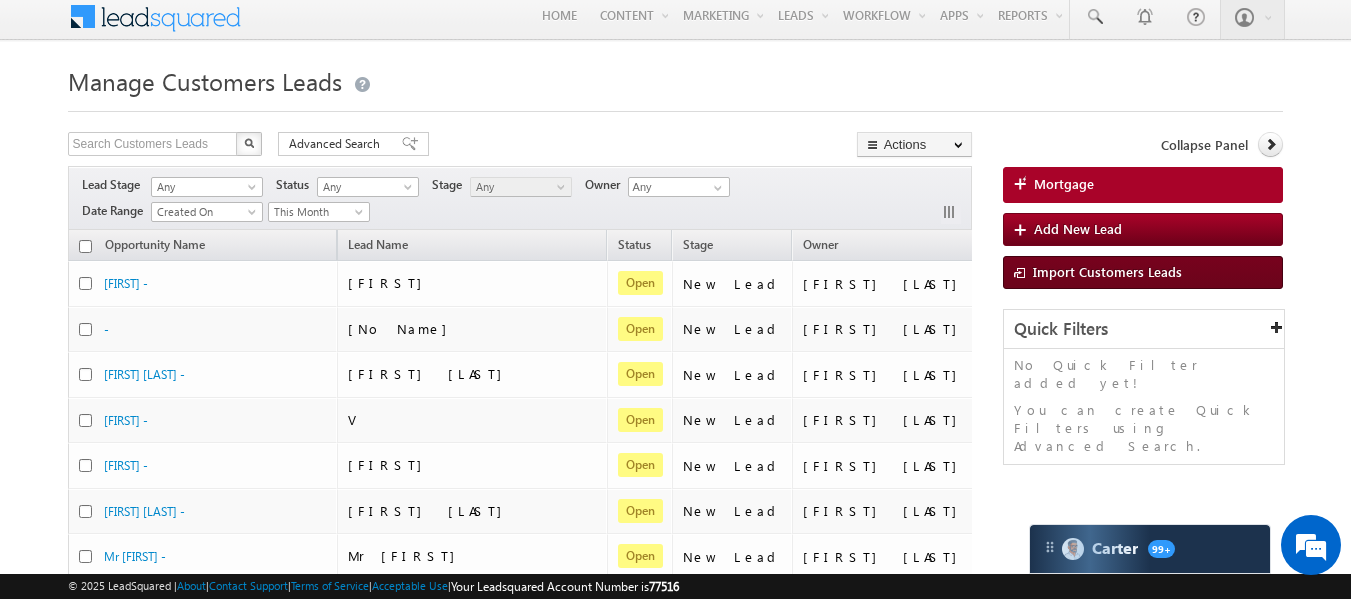 click on "Import Customers Leads" at bounding box center (1107, 271) 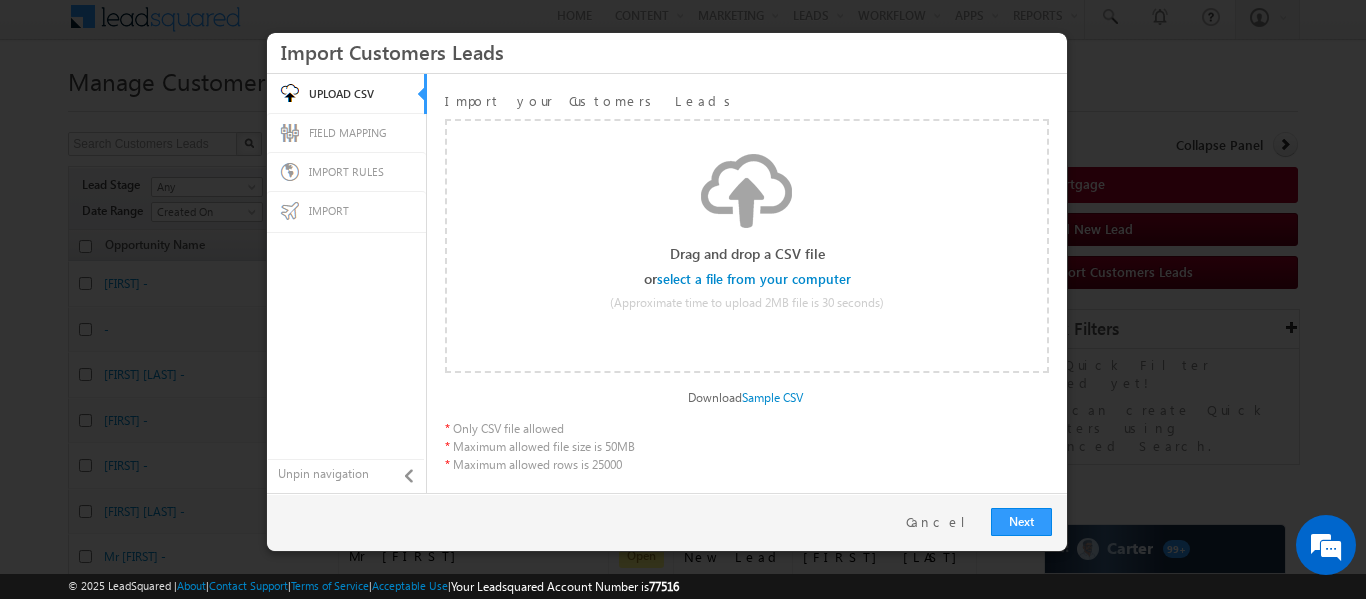 click at bounding box center (755, 279) 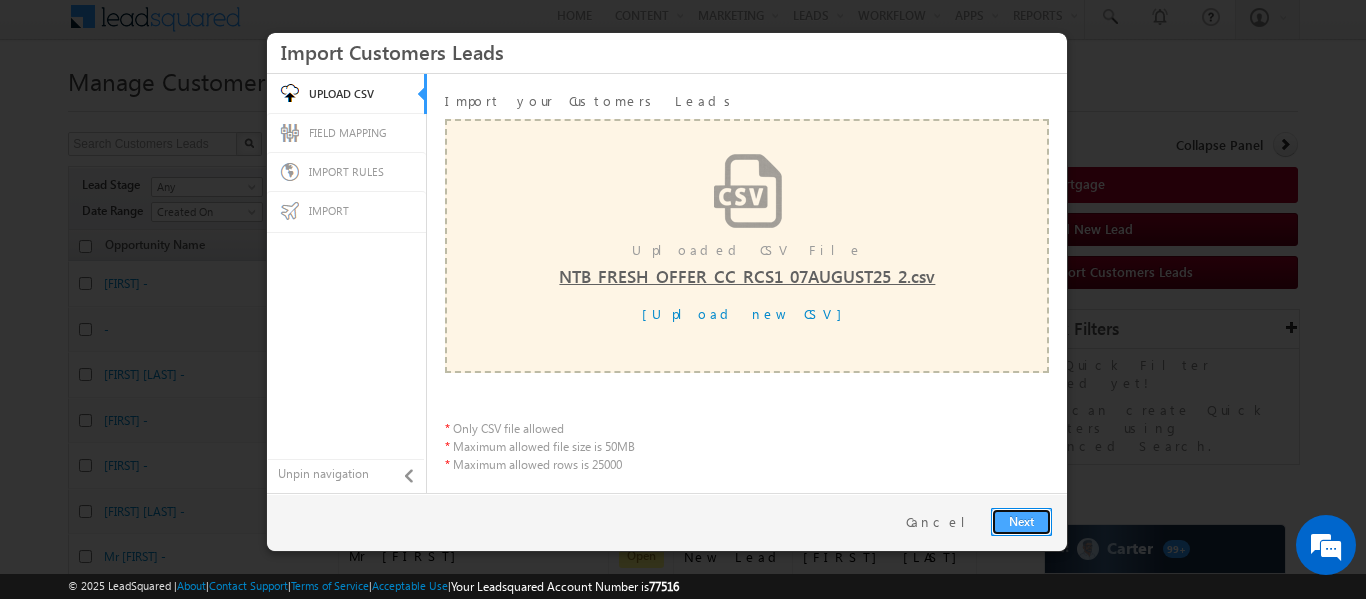 click on "Next" at bounding box center (1021, 522) 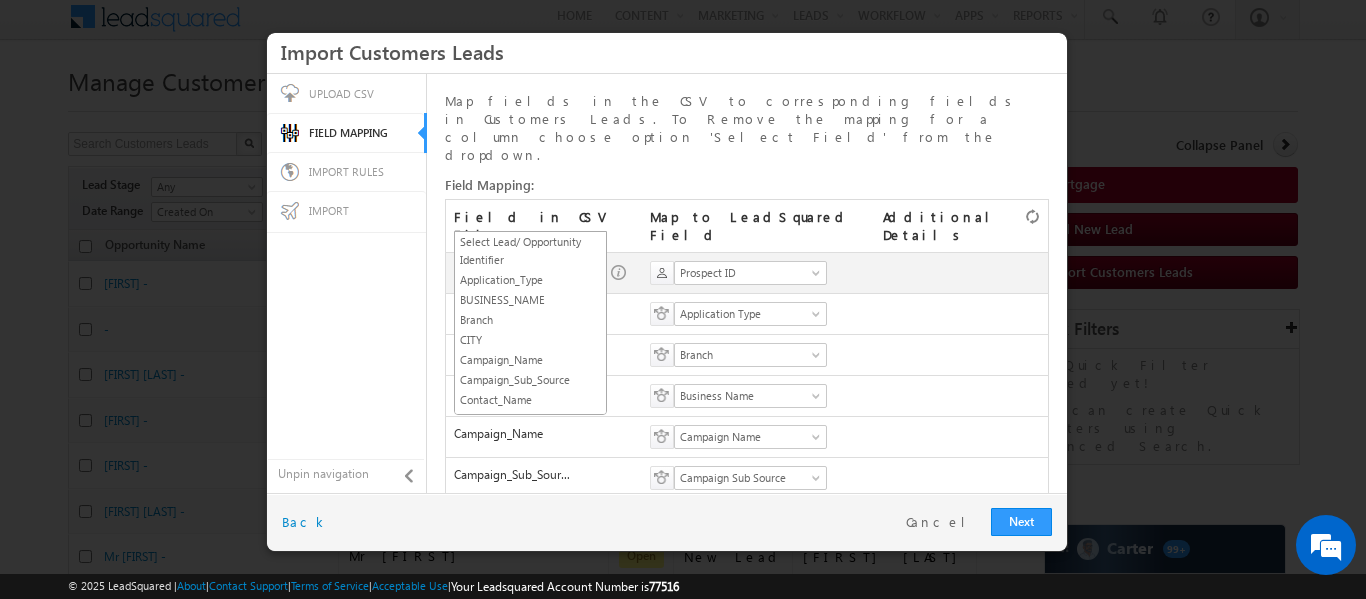 click on "SGRL_ID" at bounding box center (524, 273) 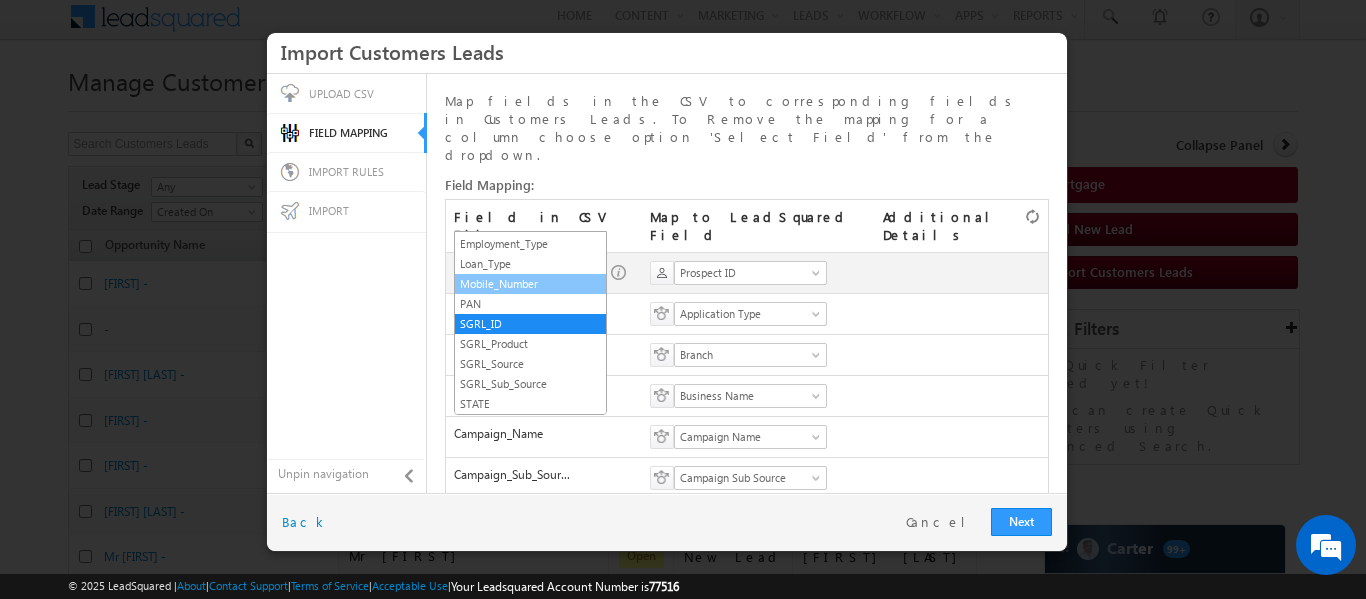 click on "Mobile_Number" at bounding box center (530, 284) 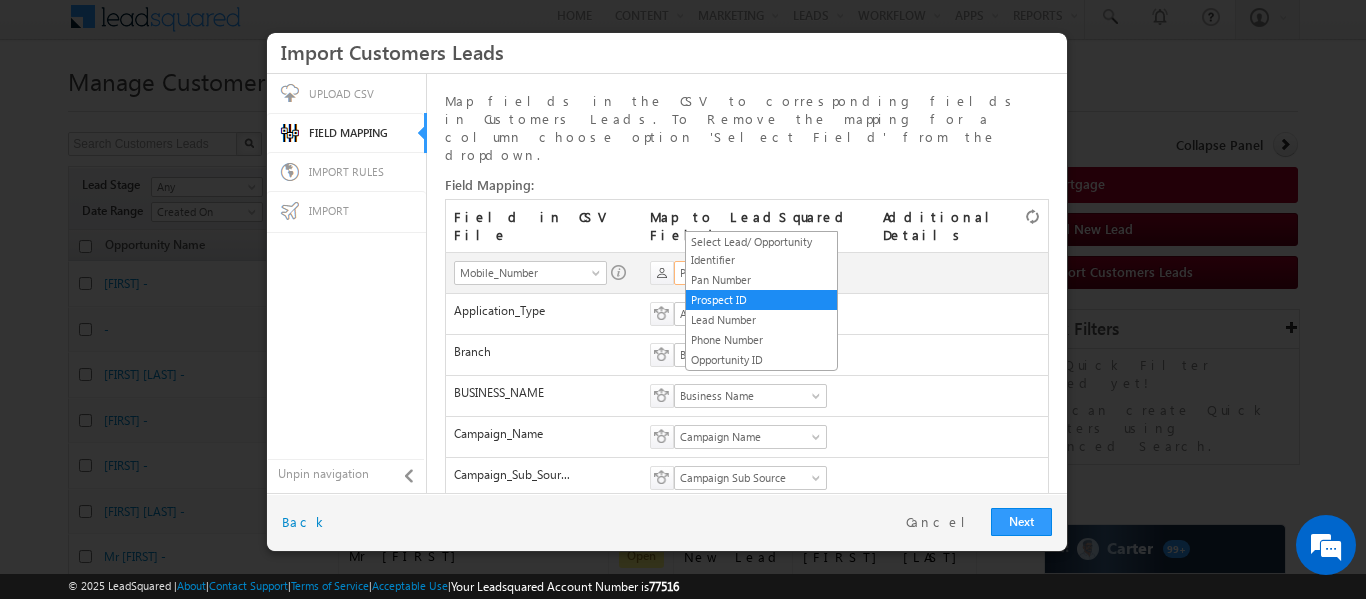 click on "Prospect ID" at bounding box center [750, 273] 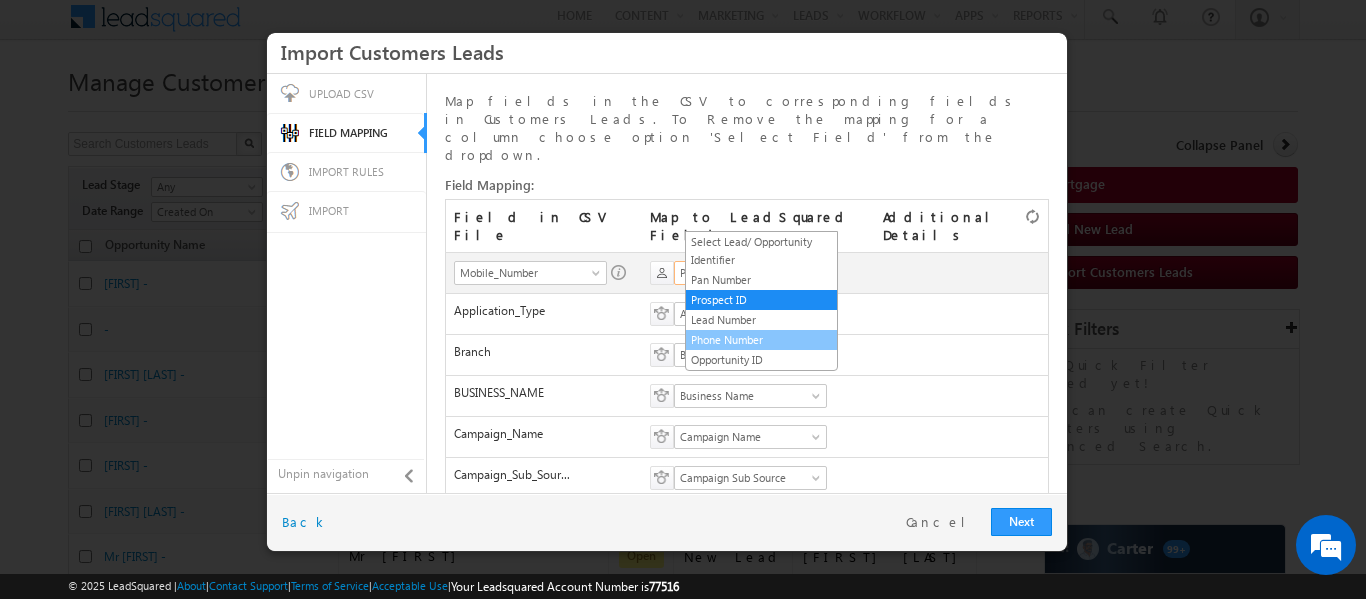 click on "Phone Number" at bounding box center [761, 340] 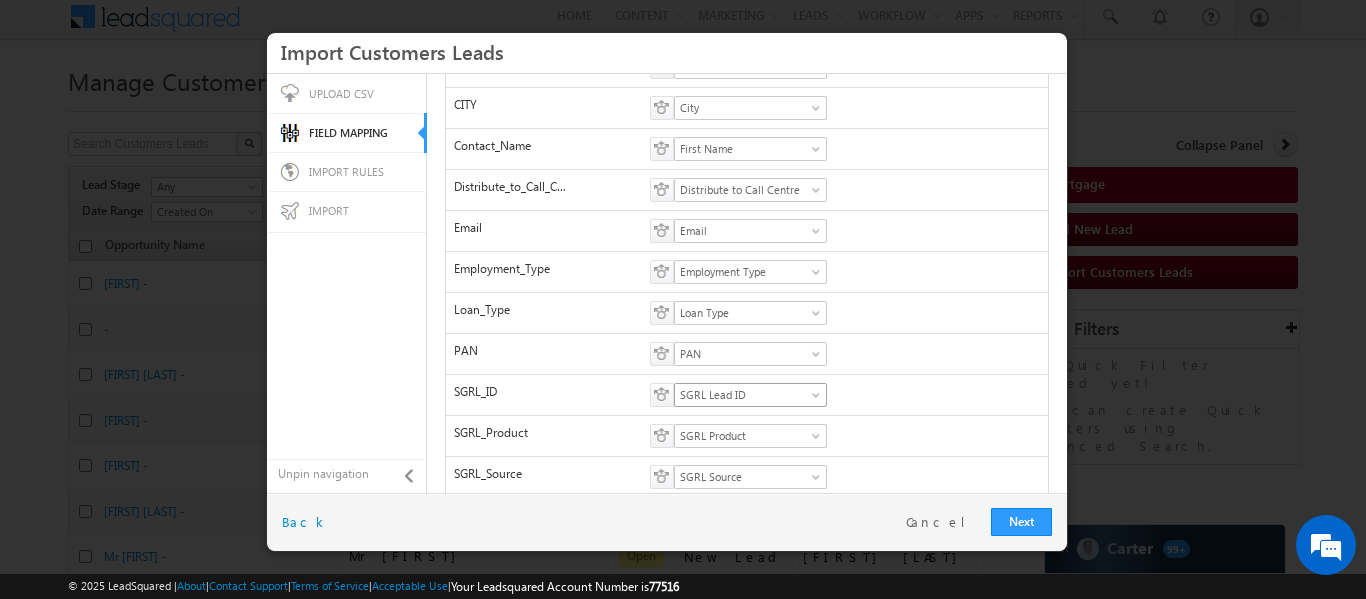 scroll, scrollTop: 498, scrollLeft: 0, axis: vertical 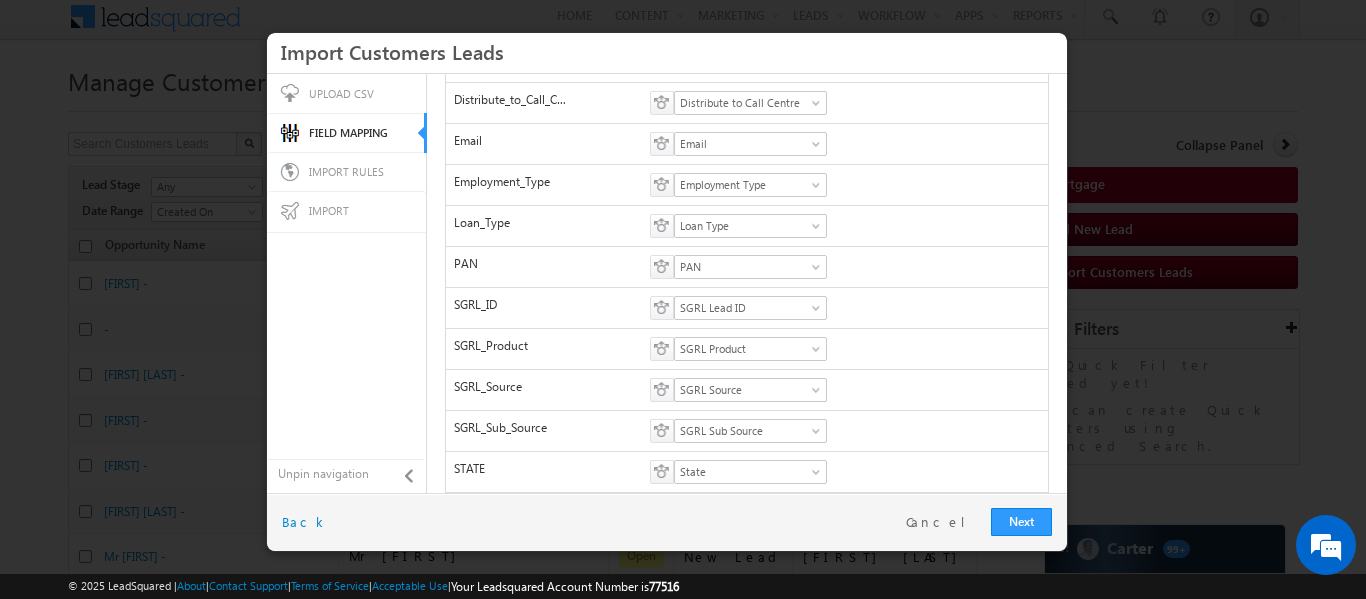 click on "Next
Restart
Cancel
Back" at bounding box center (667, 522) 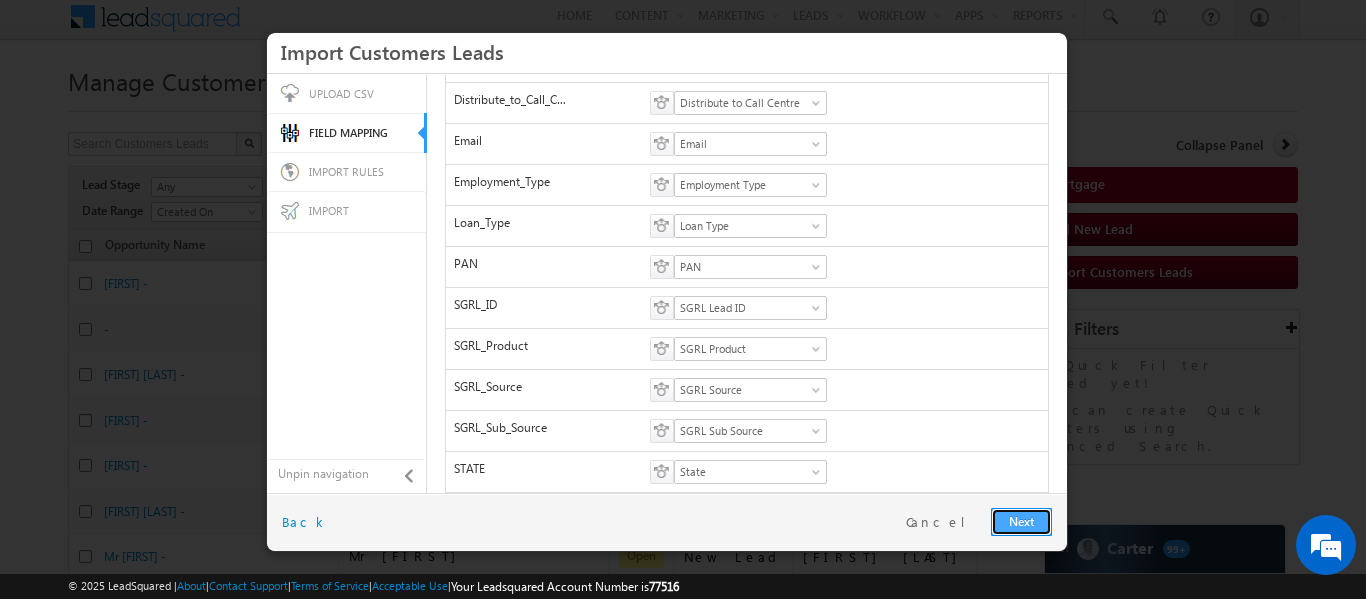 click on "Next" at bounding box center (1021, 522) 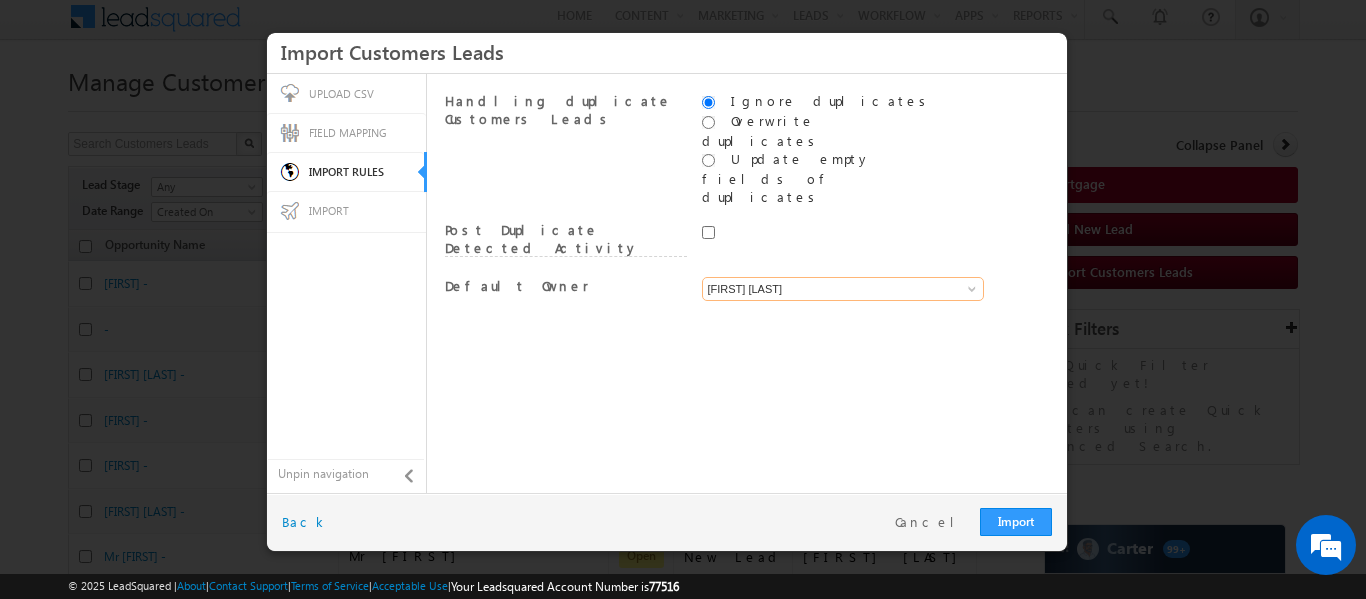 click on "[FIRST] [LAST]" at bounding box center (843, 289) 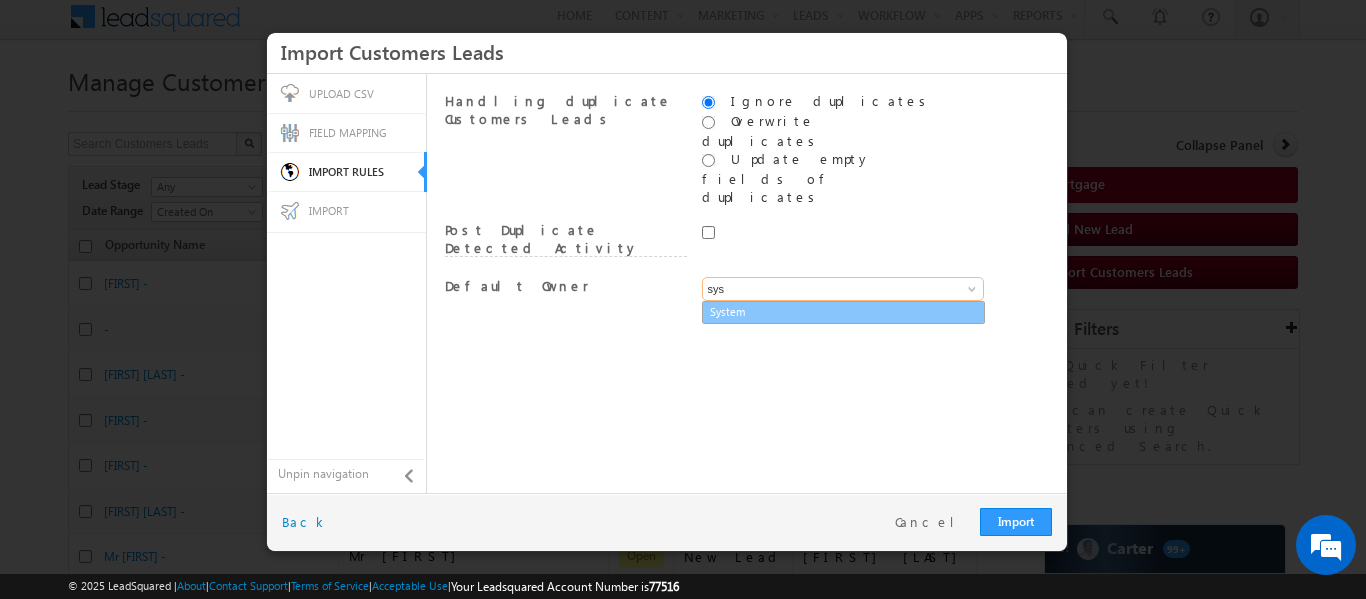click on "System" at bounding box center (843, 312) 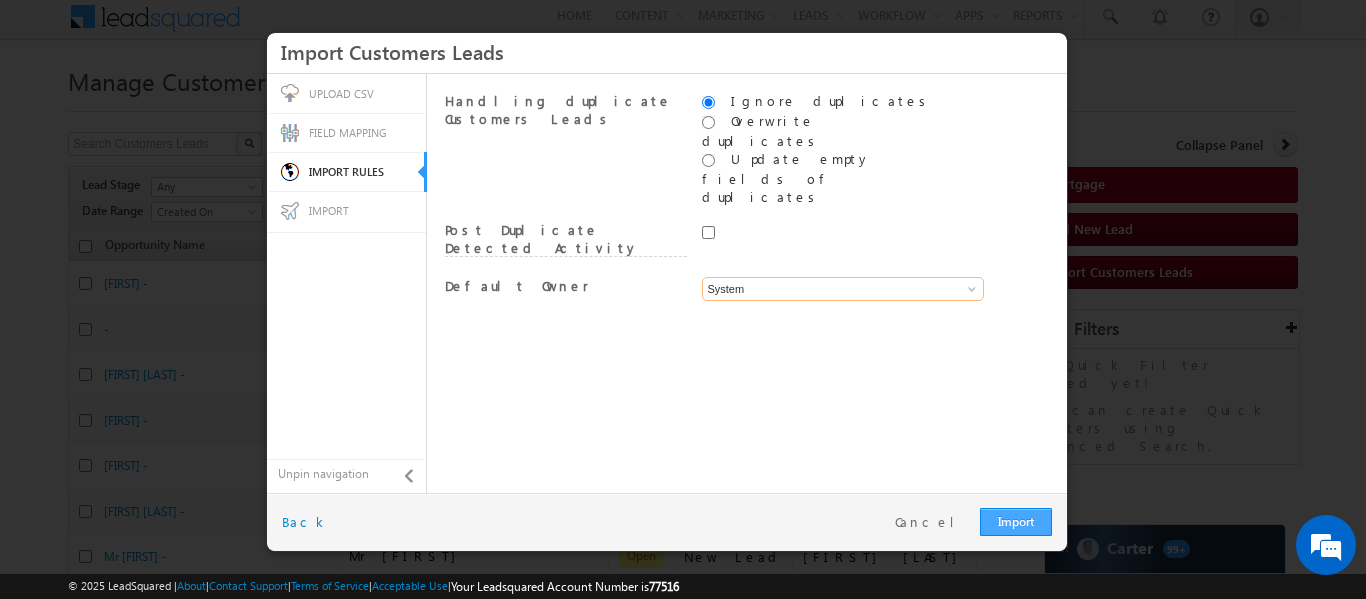 type on "System" 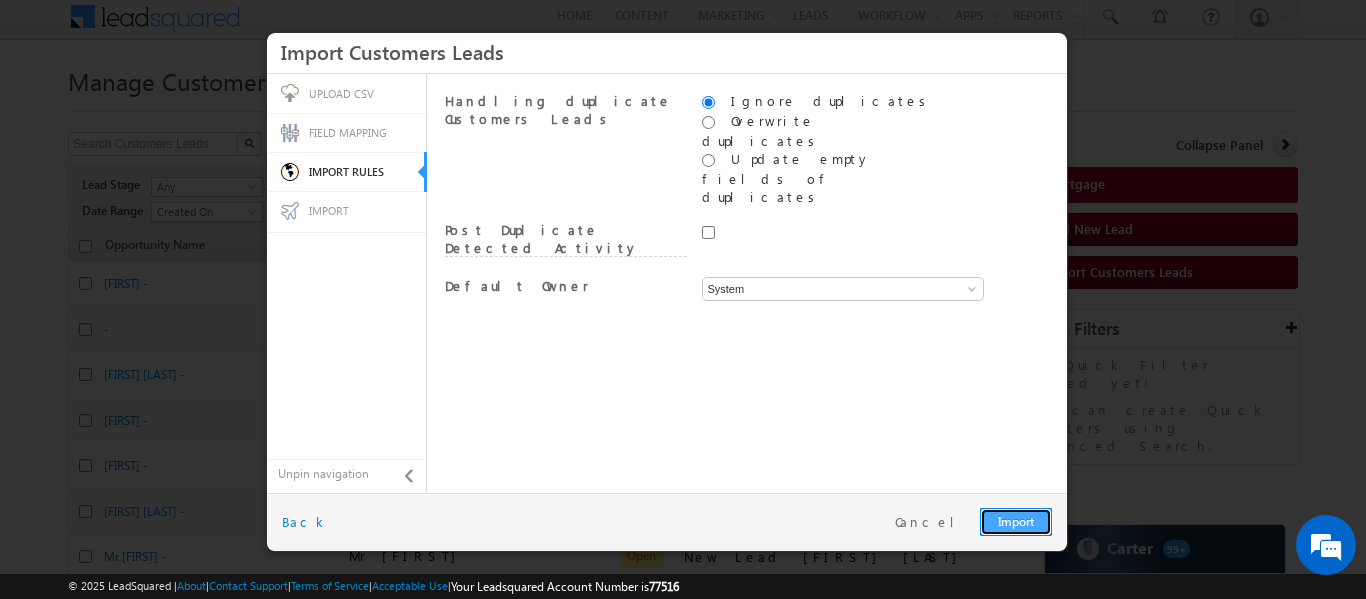 click on "Import" at bounding box center [1016, 522] 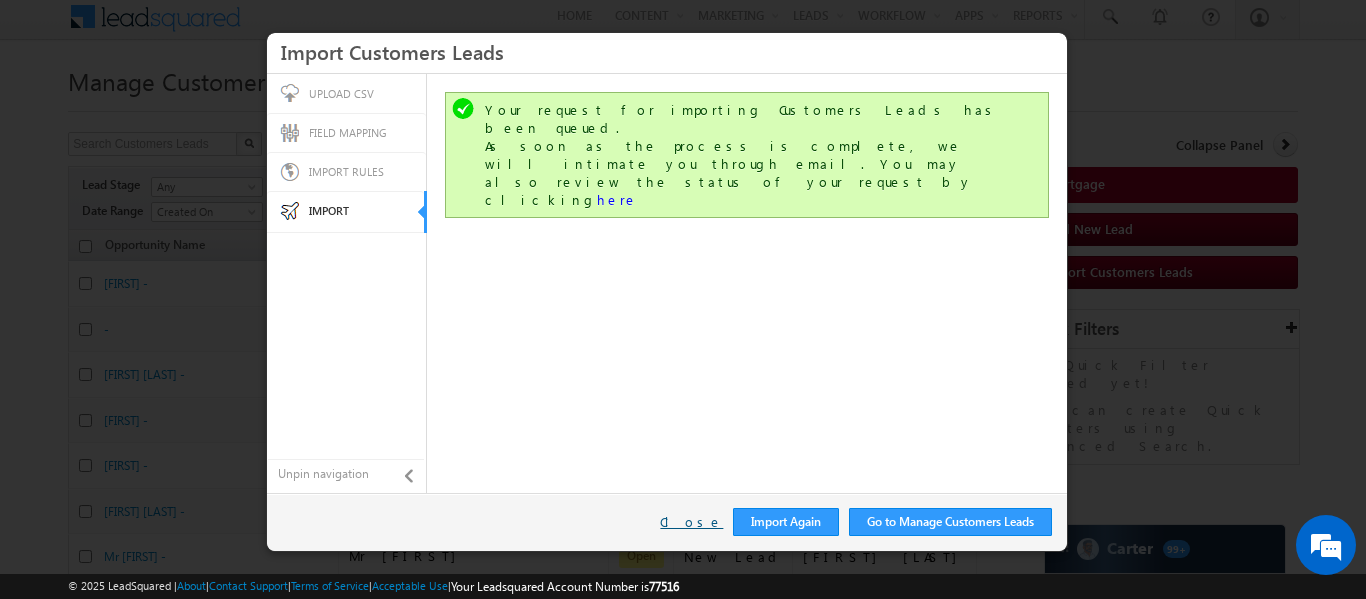 click on "Close" at bounding box center (691, 522) 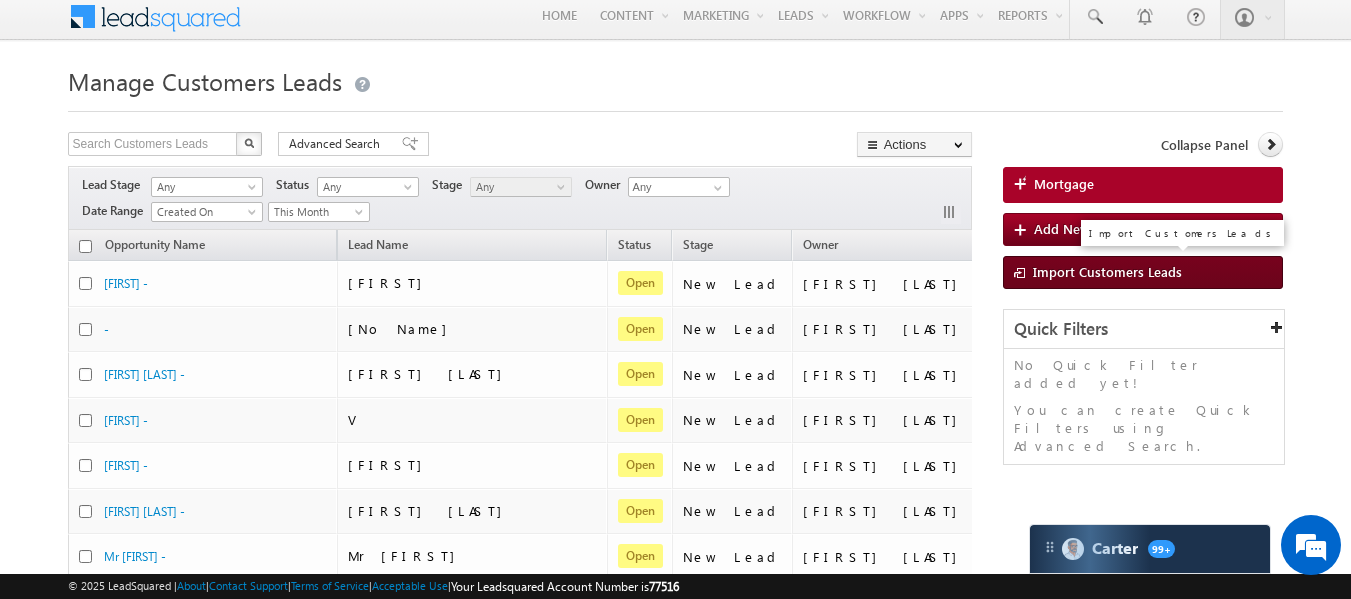 click on "Import Customers Leads" at bounding box center [1143, 272] 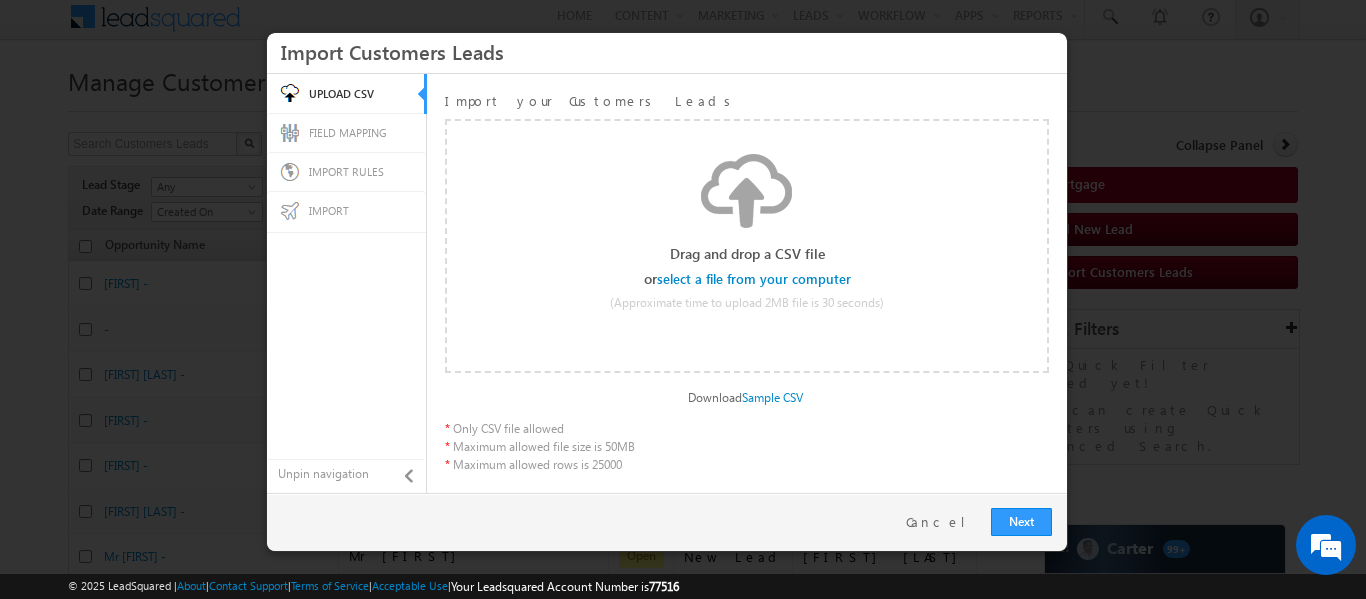 click at bounding box center [755, 279] 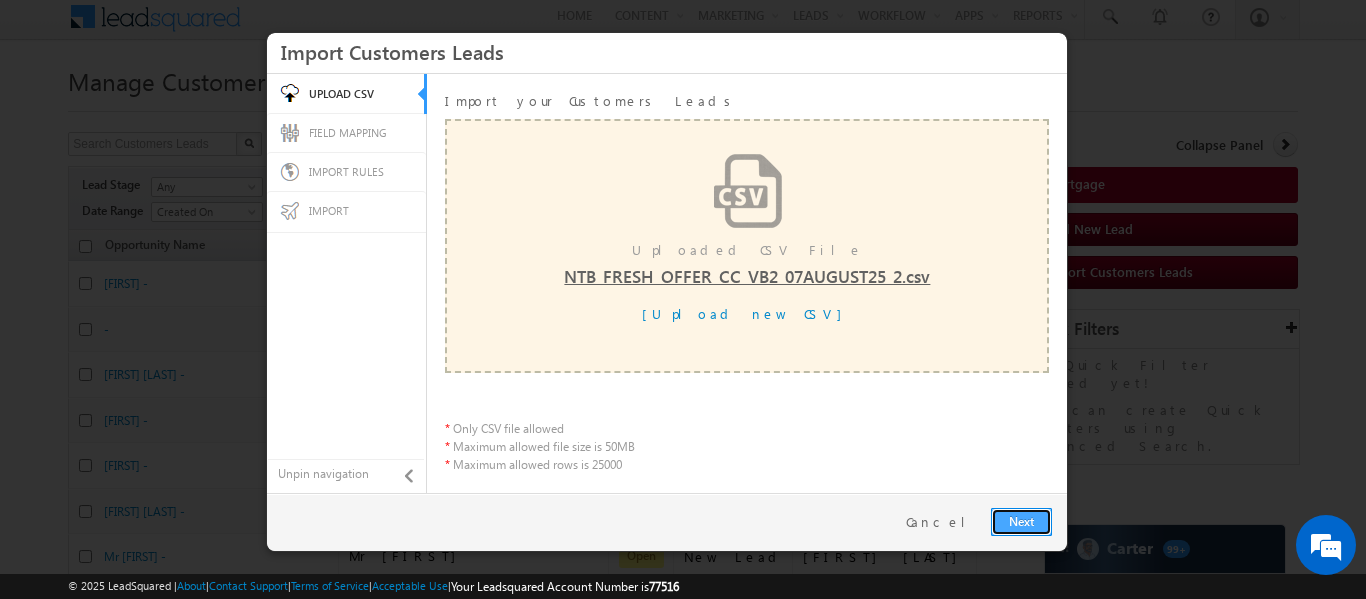 click on "Next" at bounding box center [1021, 522] 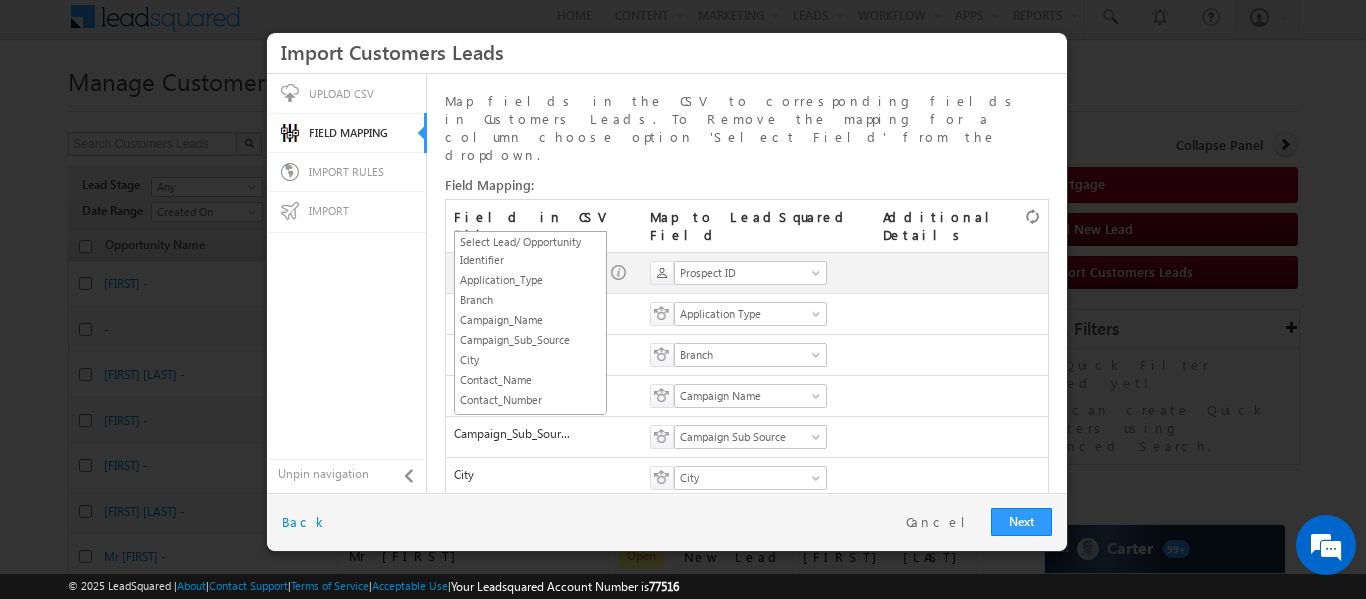 click on "SGRL_ID" at bounding box center (524, 273) 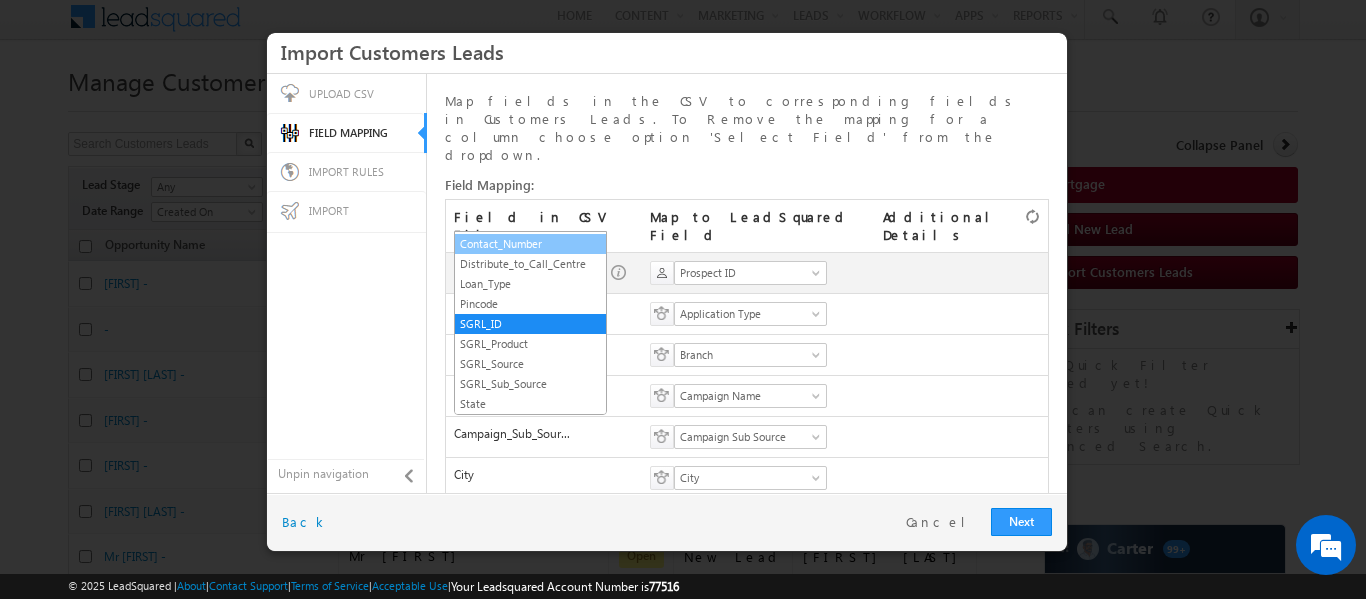 click on "Contact_Number" at bounding box center [530, 244] 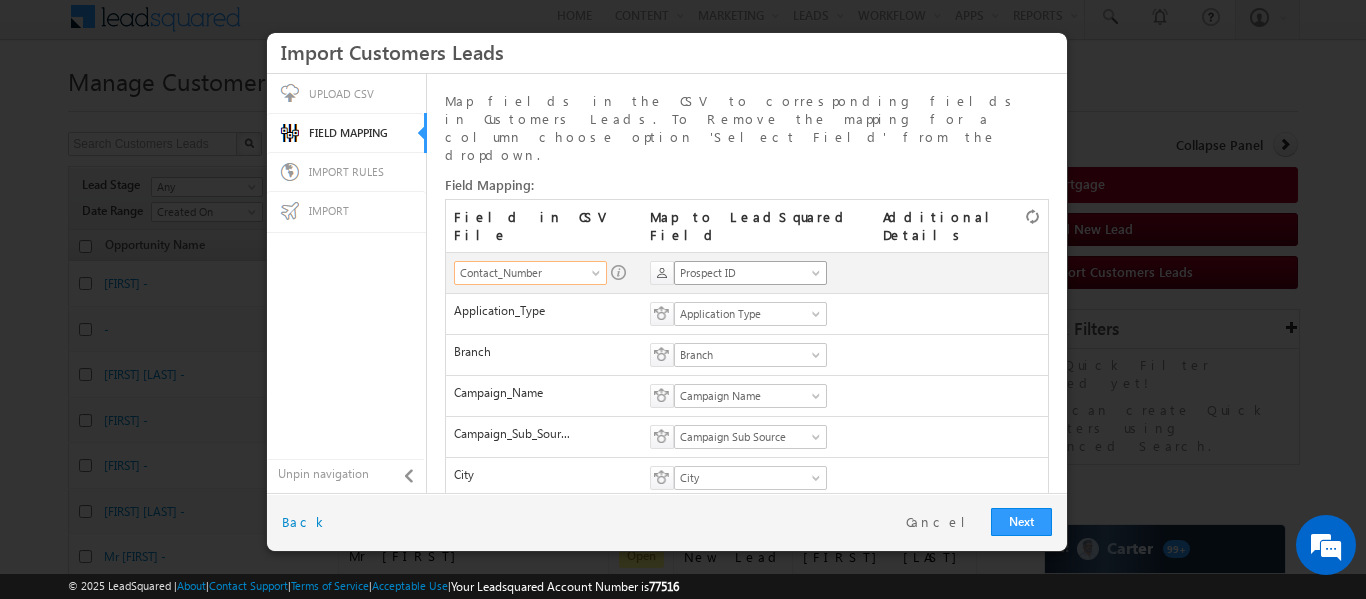 click on "Menu
[FIRST] [LAST]
[EMAIL]@[DOMAIN]" at bounding box center [683, 755] 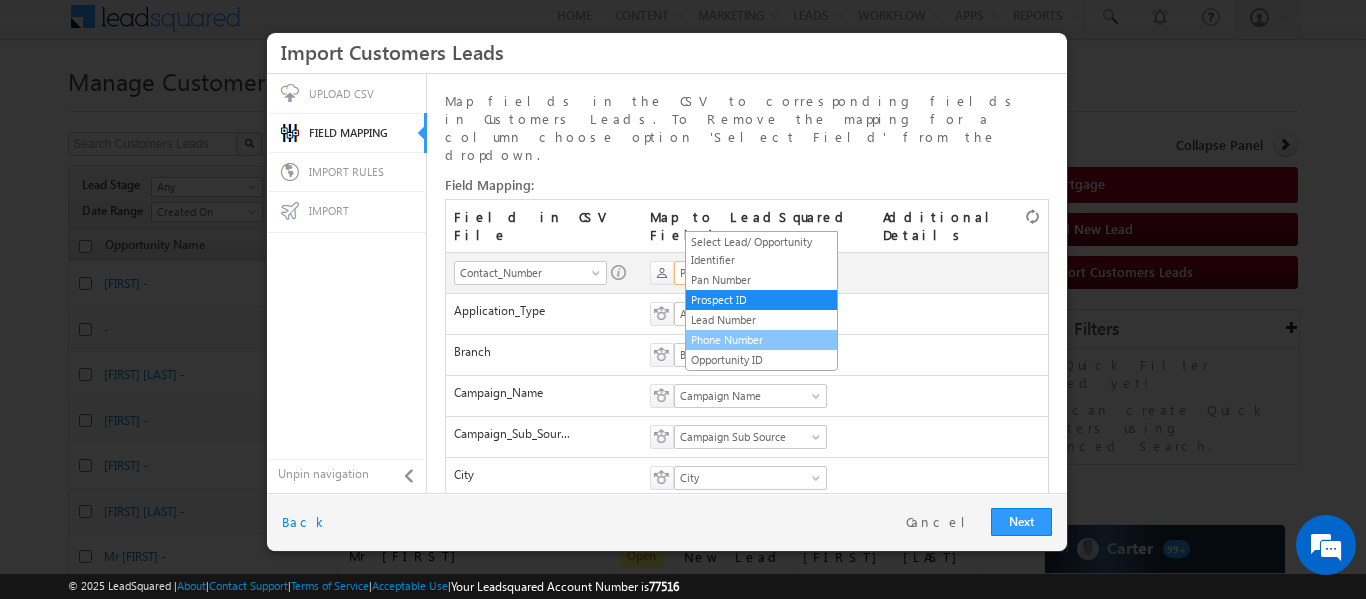 click on "Phone Number" at bounding box center [761, 340] 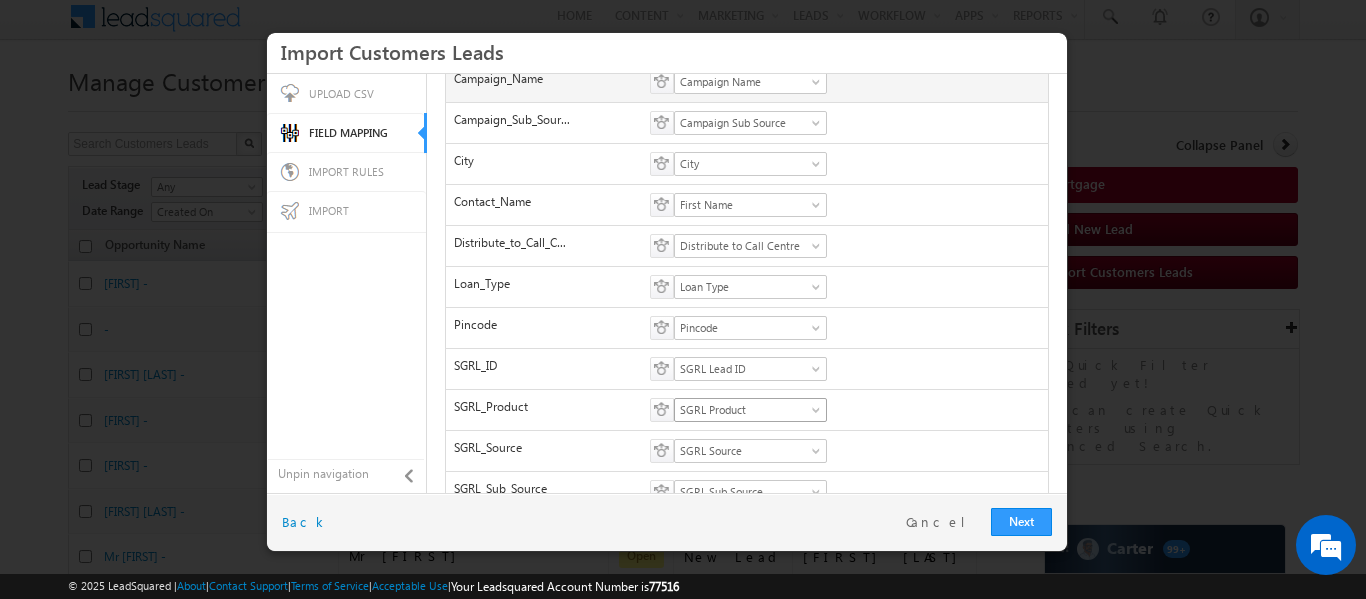 scroll, scrollTop: 375, scrollLeft: 0, axis: vertical 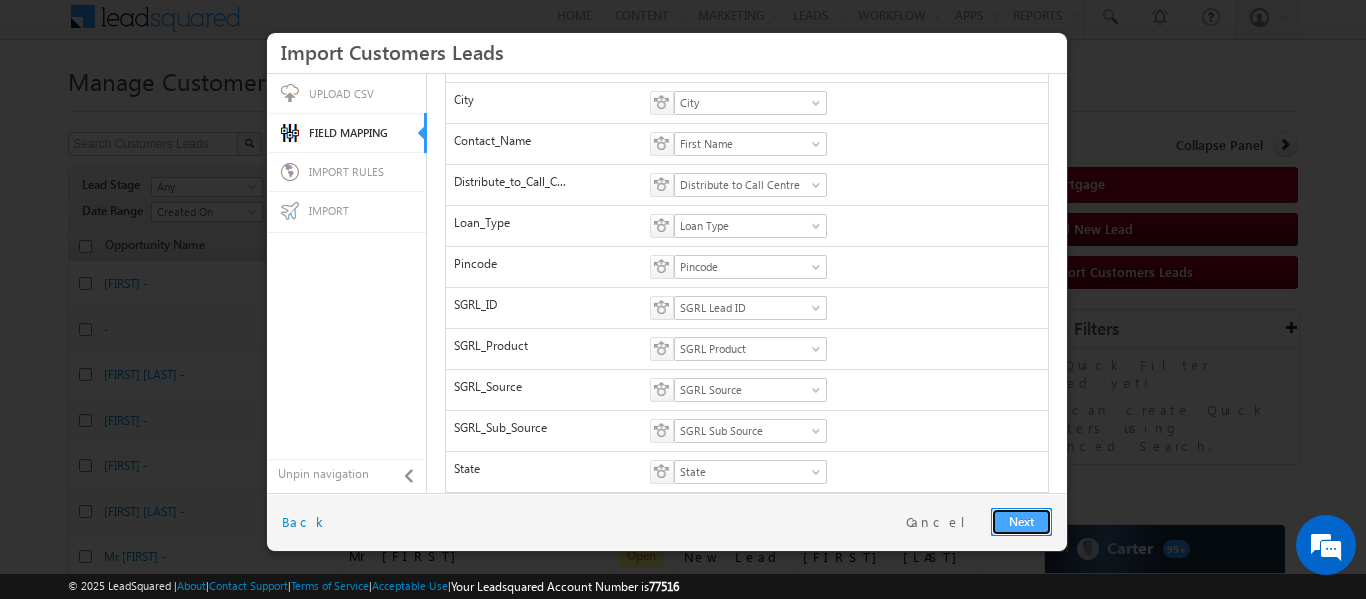 click on "Next" at bounding box center (1021, 522) 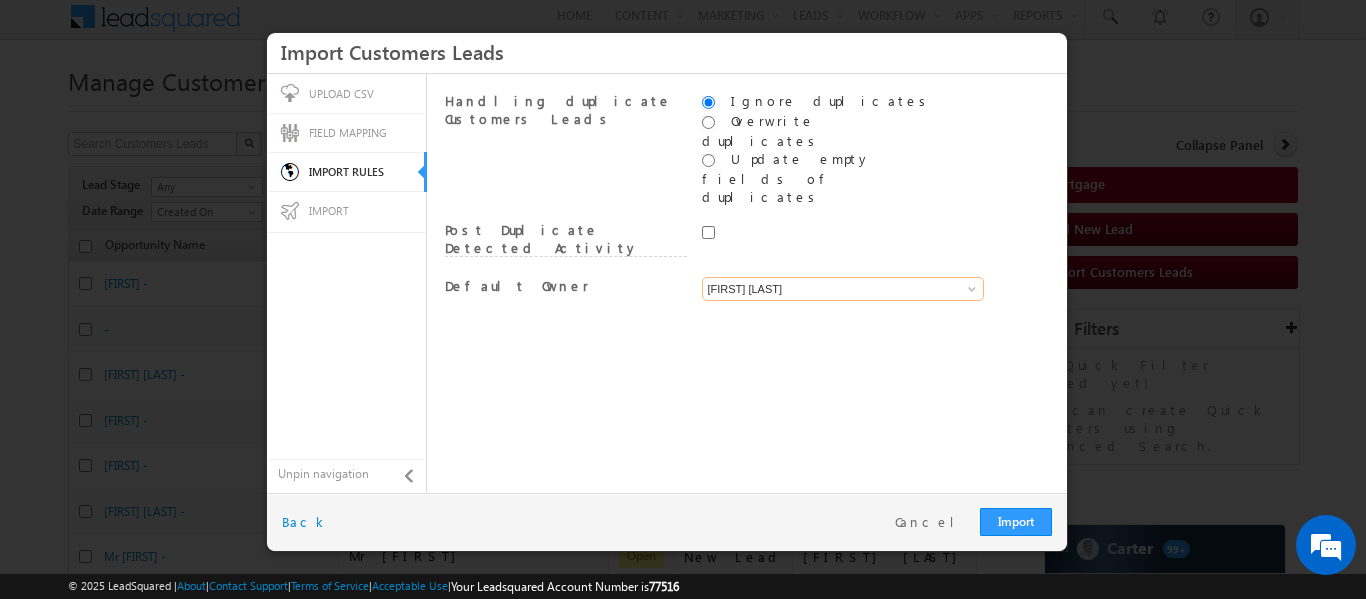 click on "[FIRST] [LAST]" at bounding box center (843, 289) 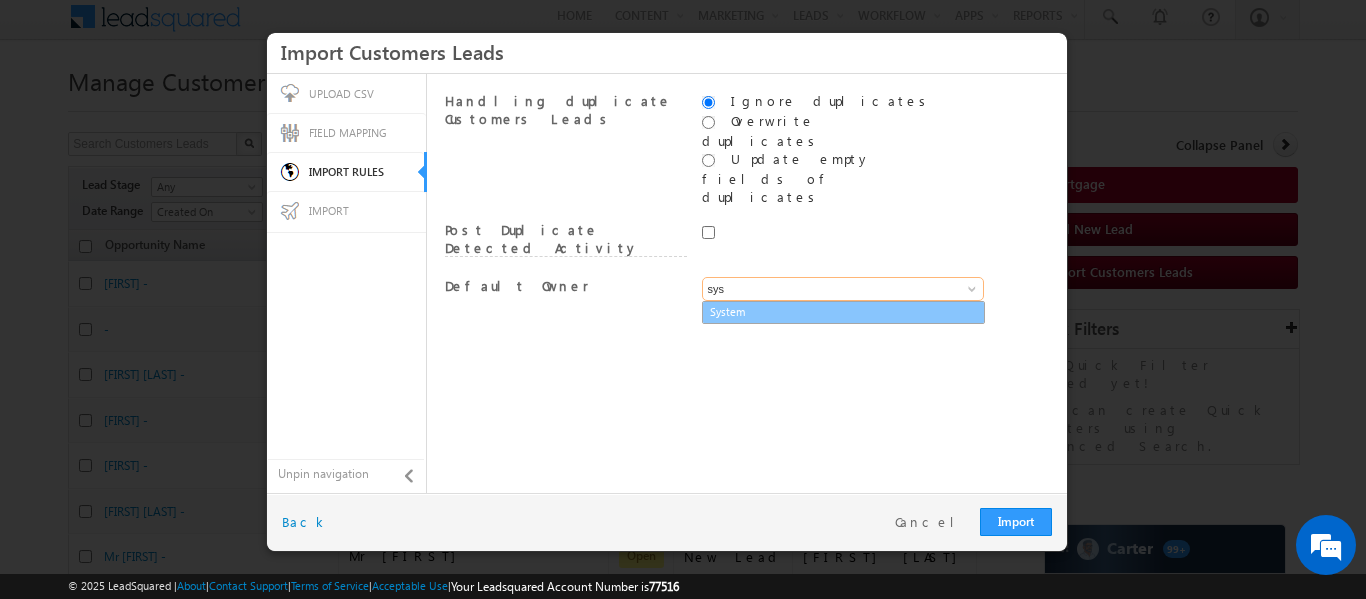 click on "System" at bounding box center [843, 312] 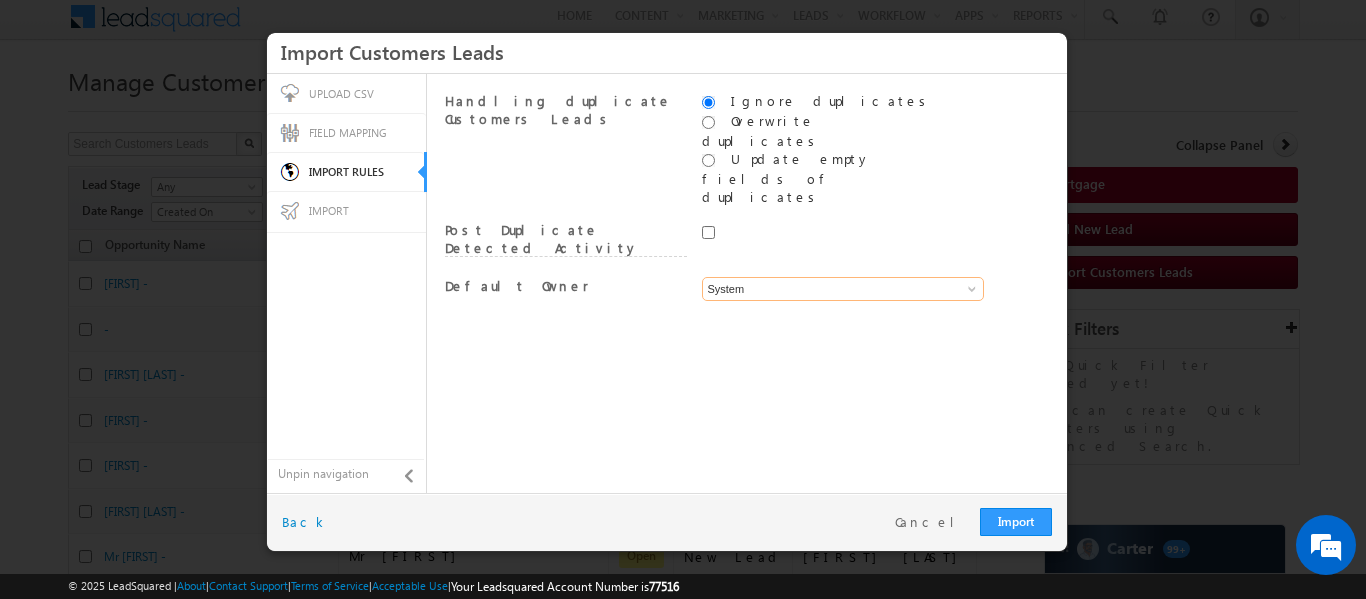 type on "System" 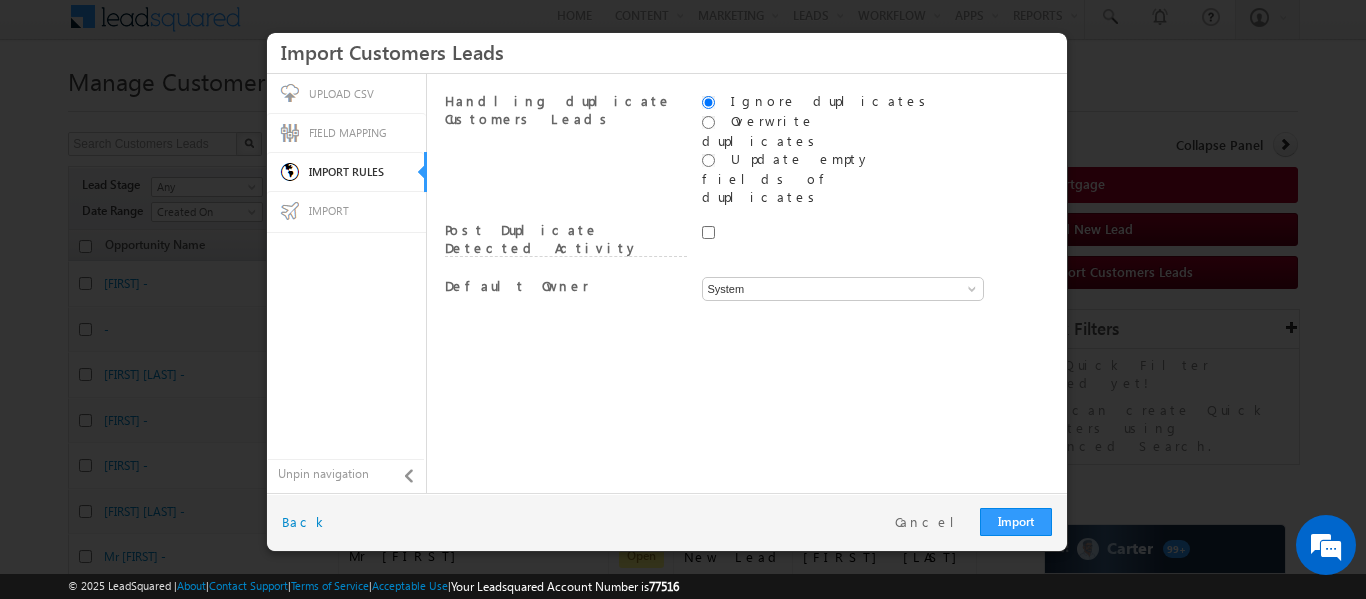 click on "Import
Restart
Cancel
Back" at bounding box center [667, 522] 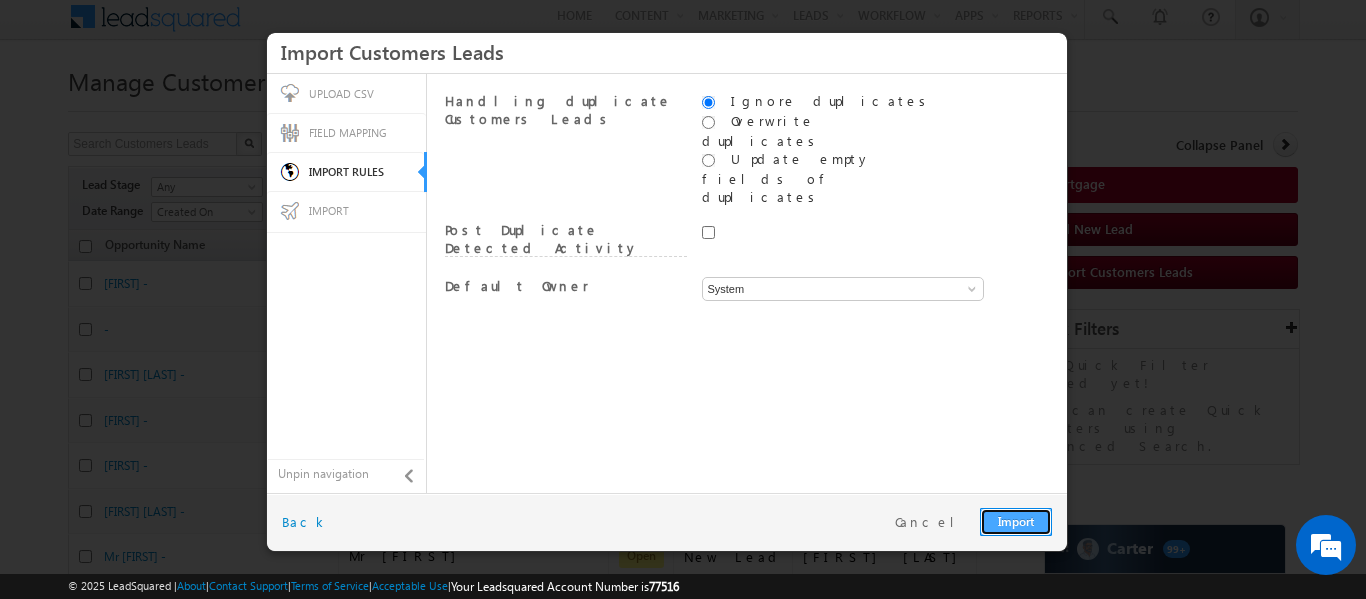 click on "Import" at bounding box center (1016, 522) 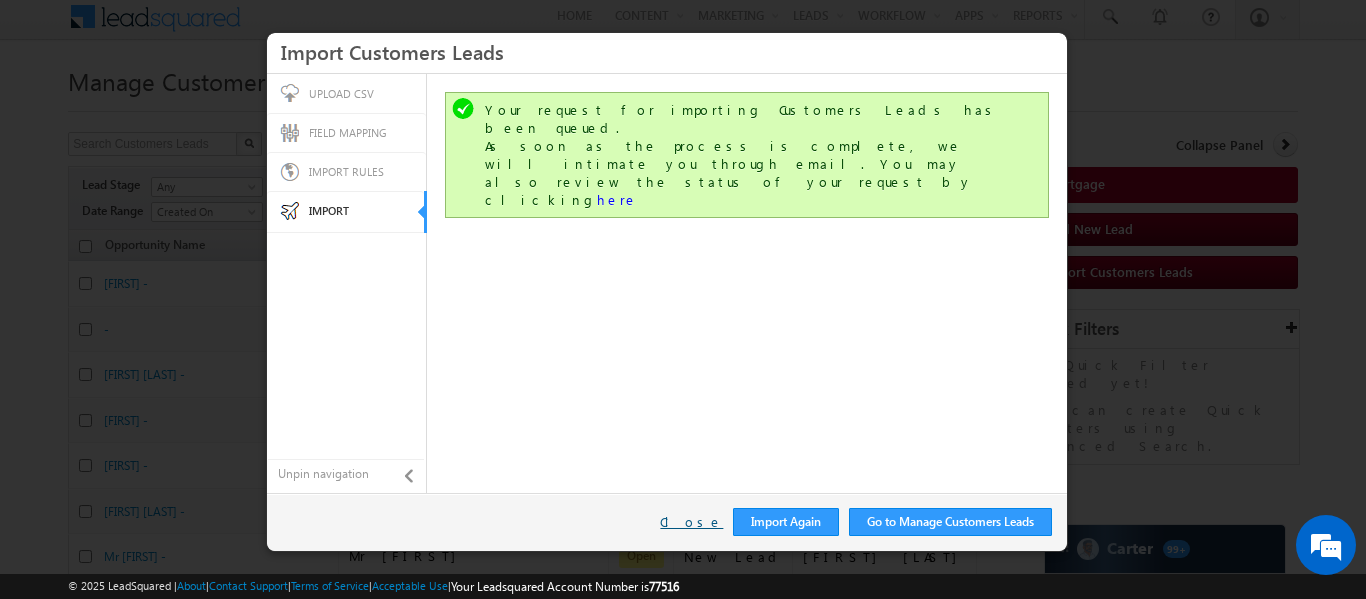 click on "Close" at bounding box center (691, 522) 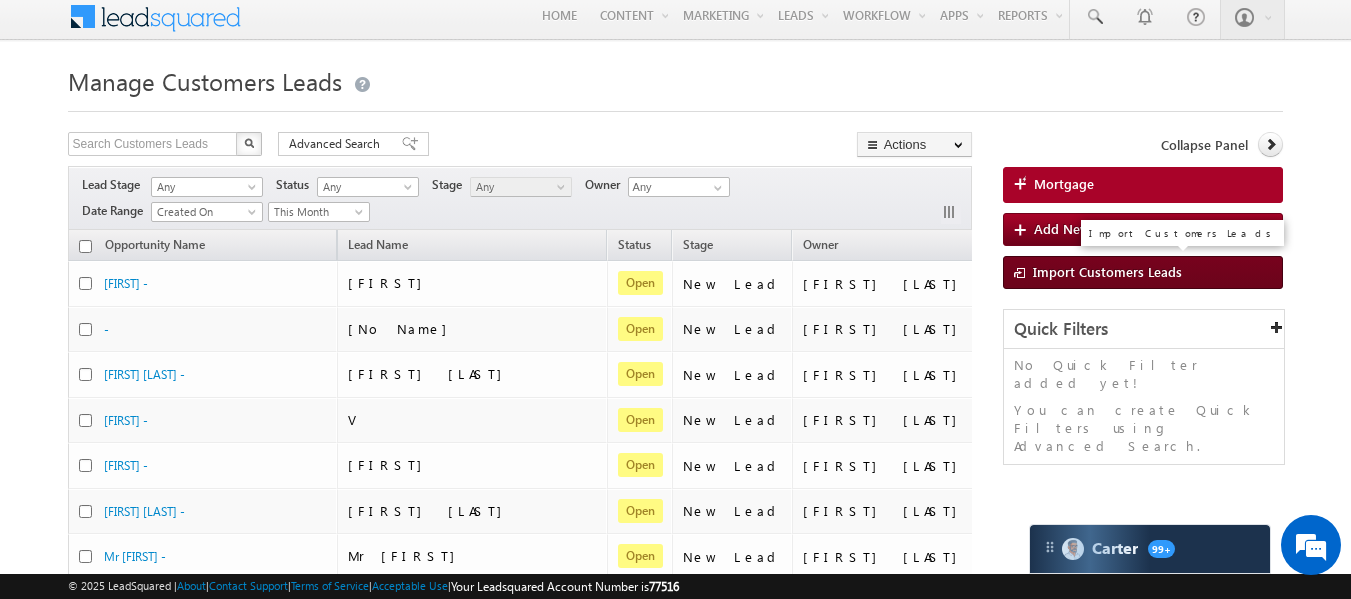click on "Import Customers Leads" at bounding box center (1107, 271) 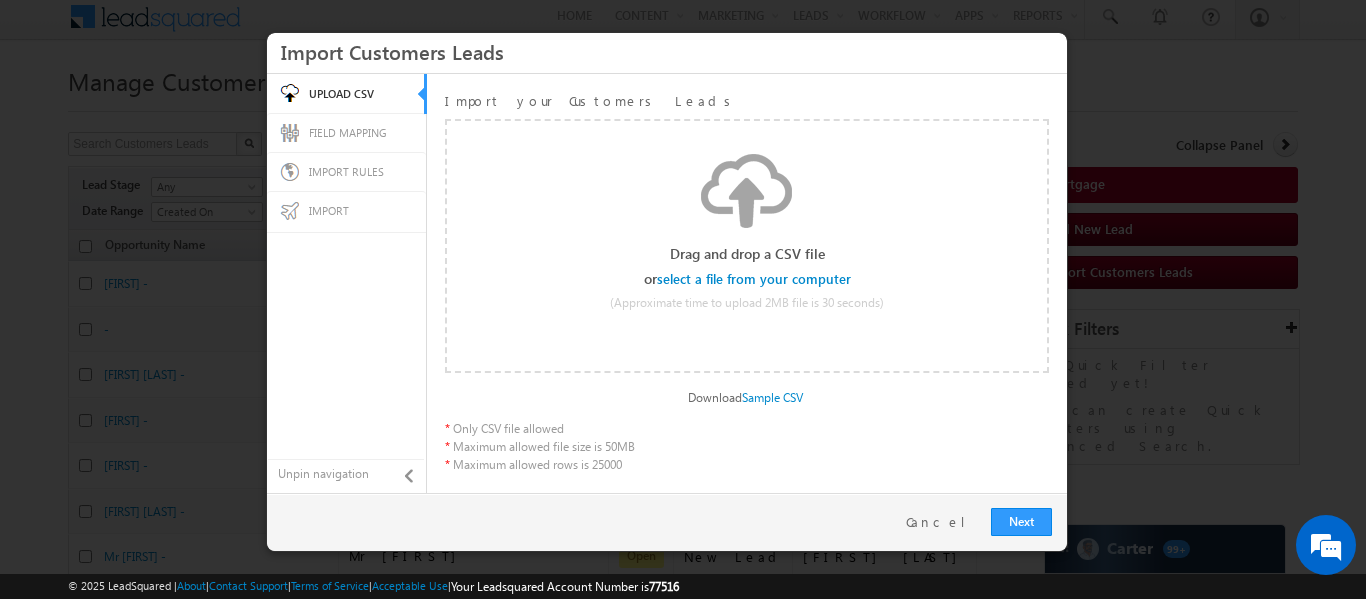 click on "Select file Drop files here to upload" at bounding box center [747, 235] 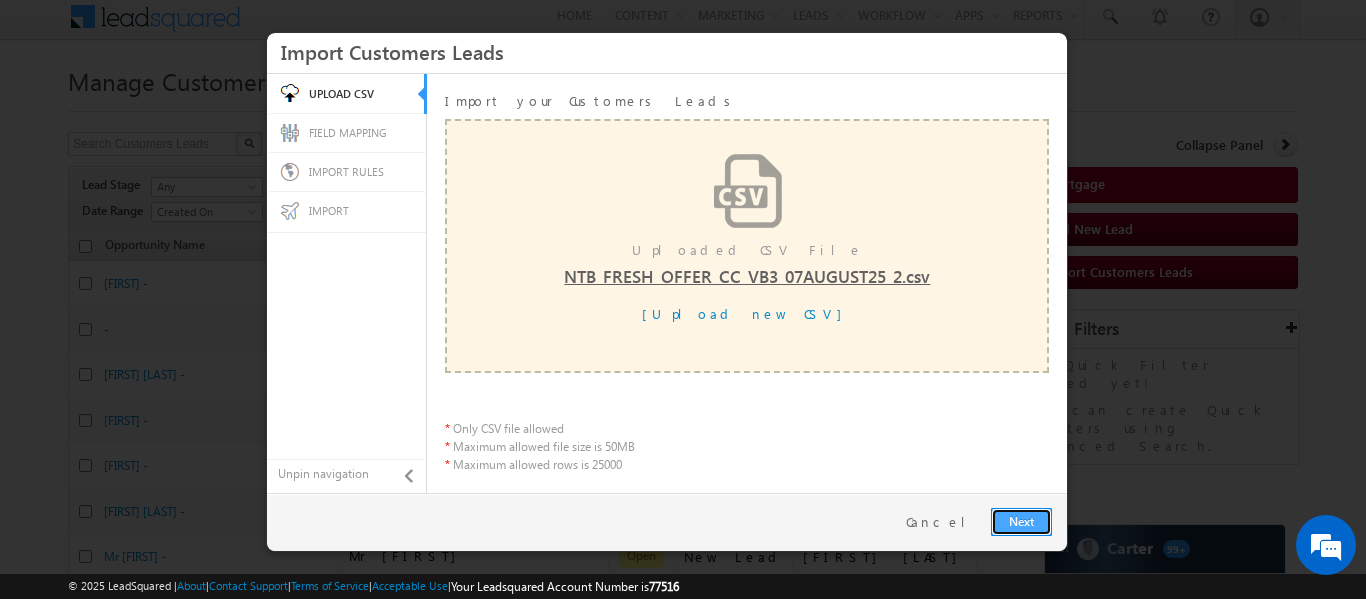 click on "Next" at bounding box center [1021, 522] 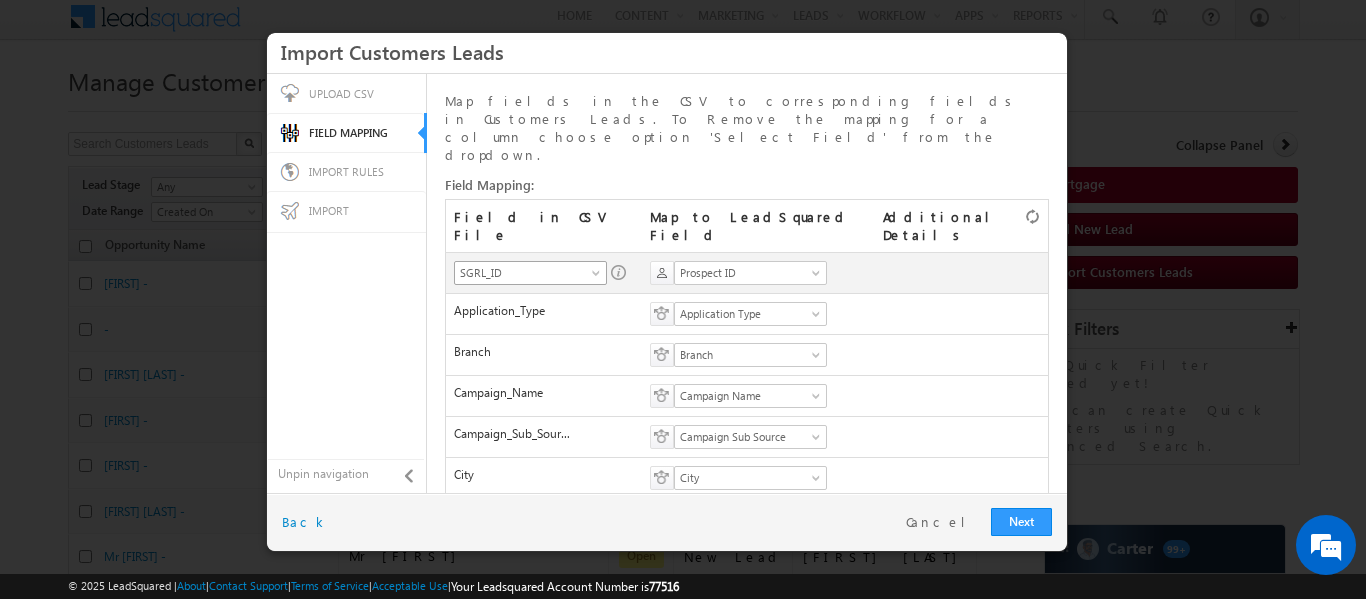 click on "SGRL_ID" at bounding box center (524, 273) 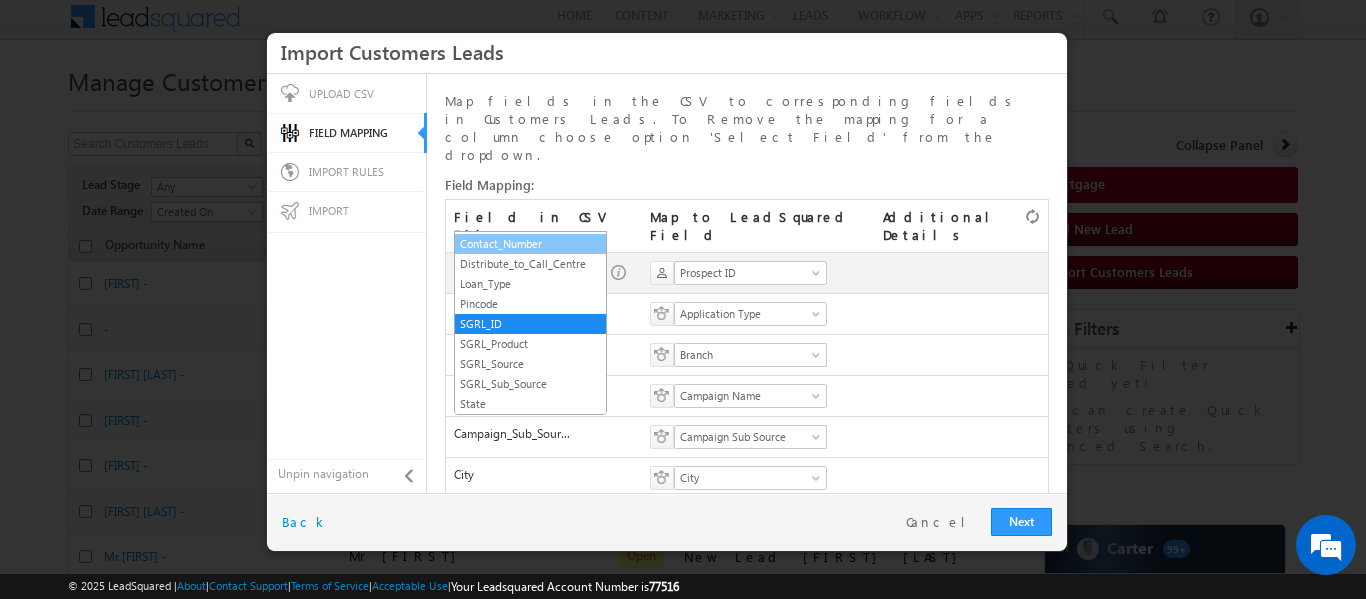 click on "Contact_Number" at bounding box center (530, 244) 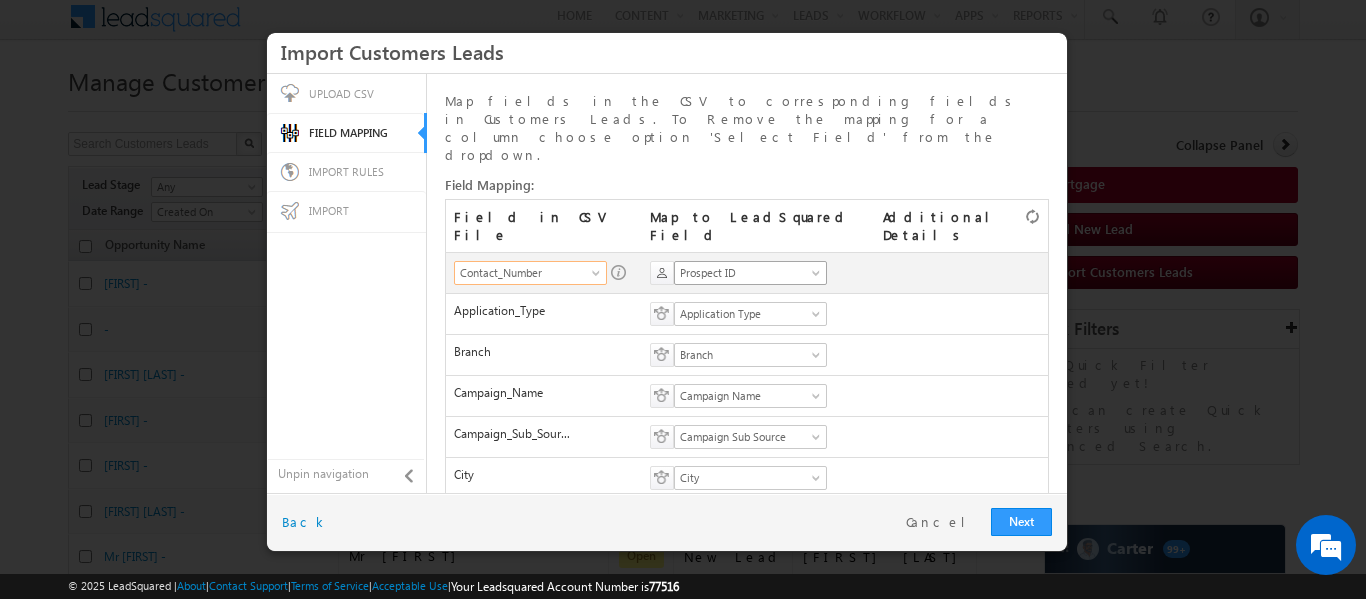 click on "Prospect ID" at bounding box center (744, 273) 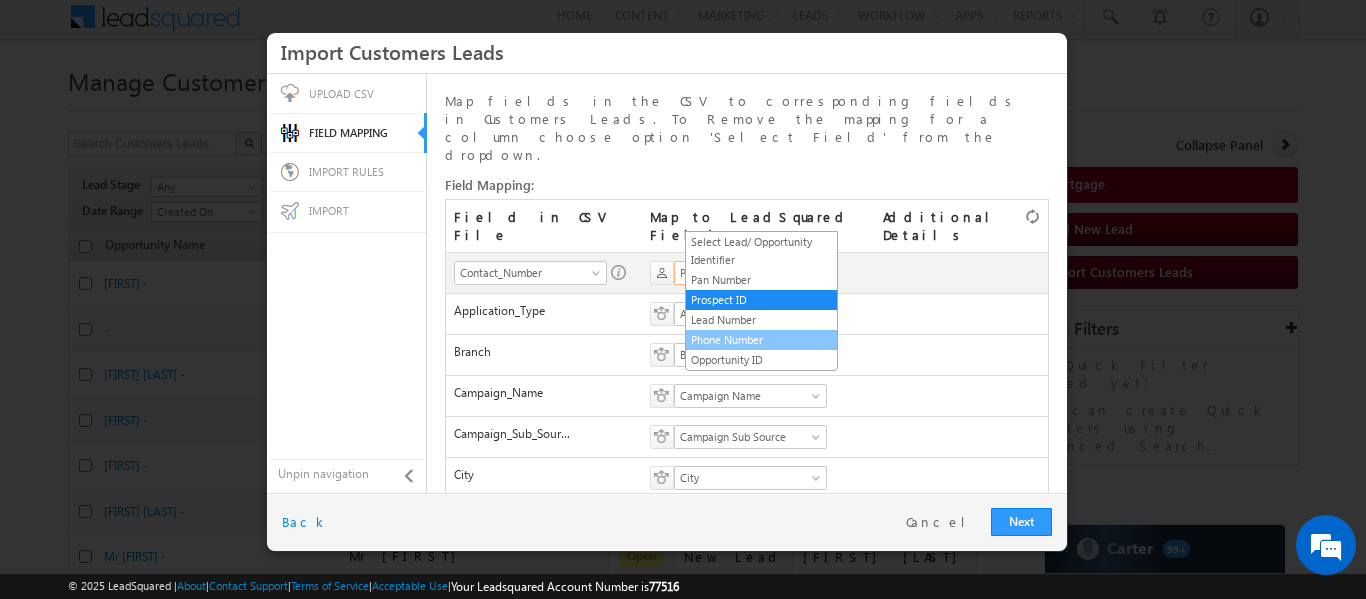 click on "Phone Number" at bounding box center [761, 340] 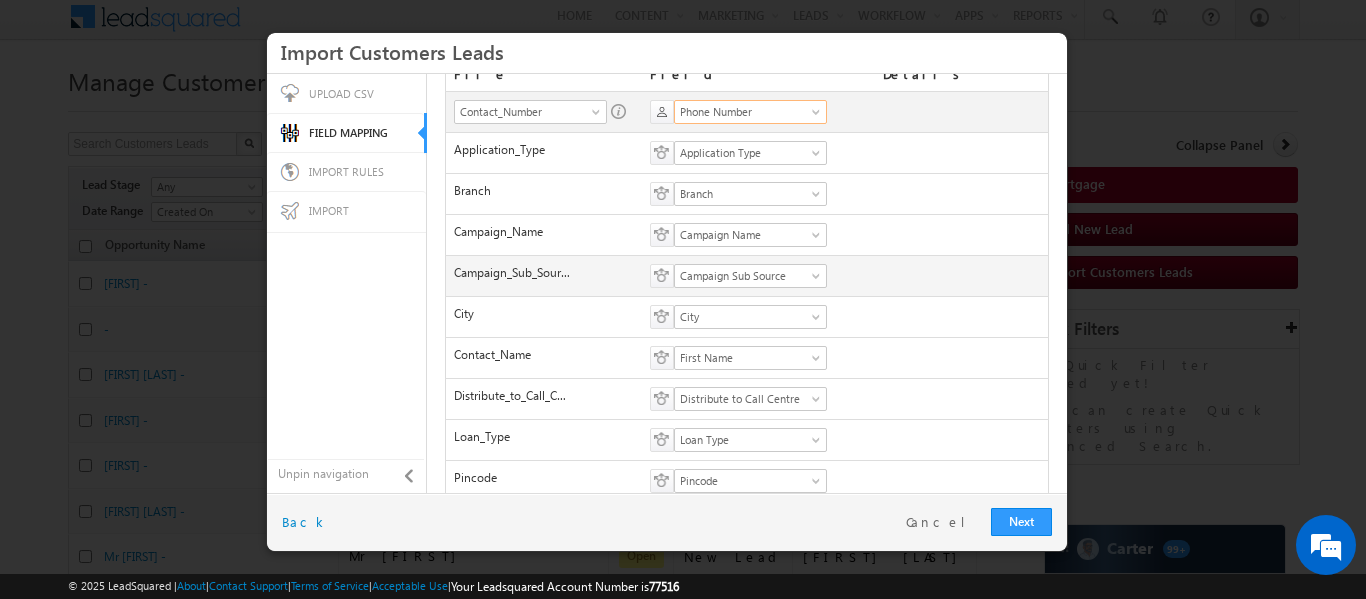 scroll, scrollTop: 375, scrollLeft: 0, axis: vertical 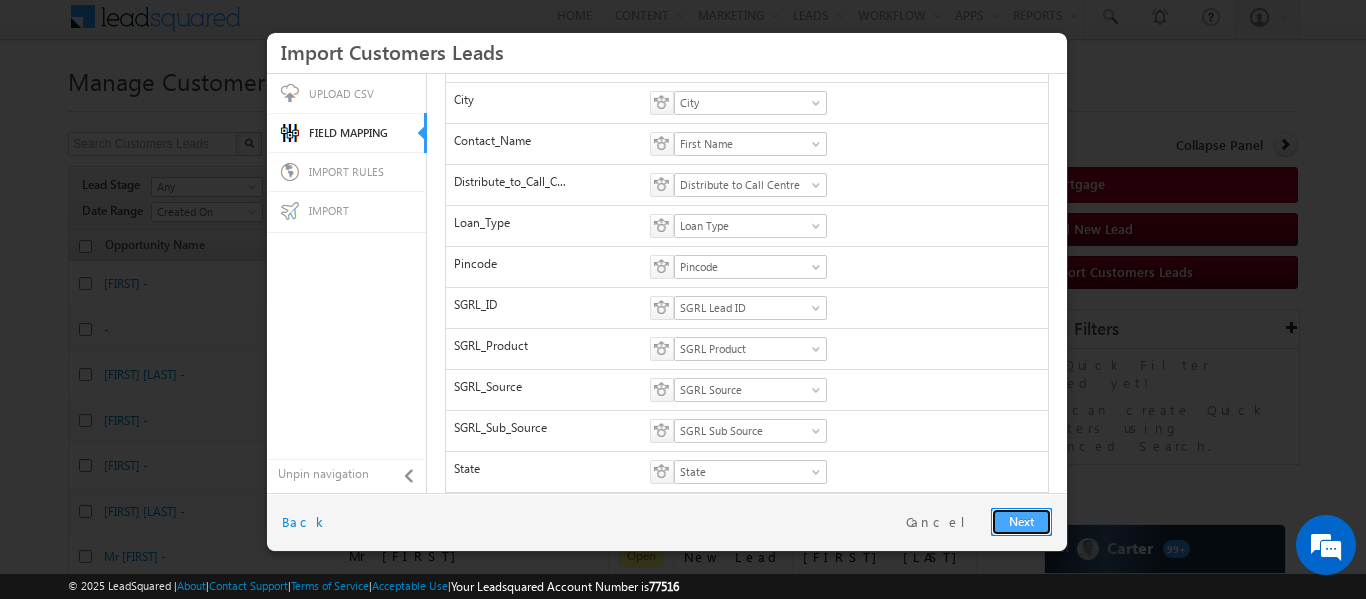click on "Next" at bounding box center [1021, 522] 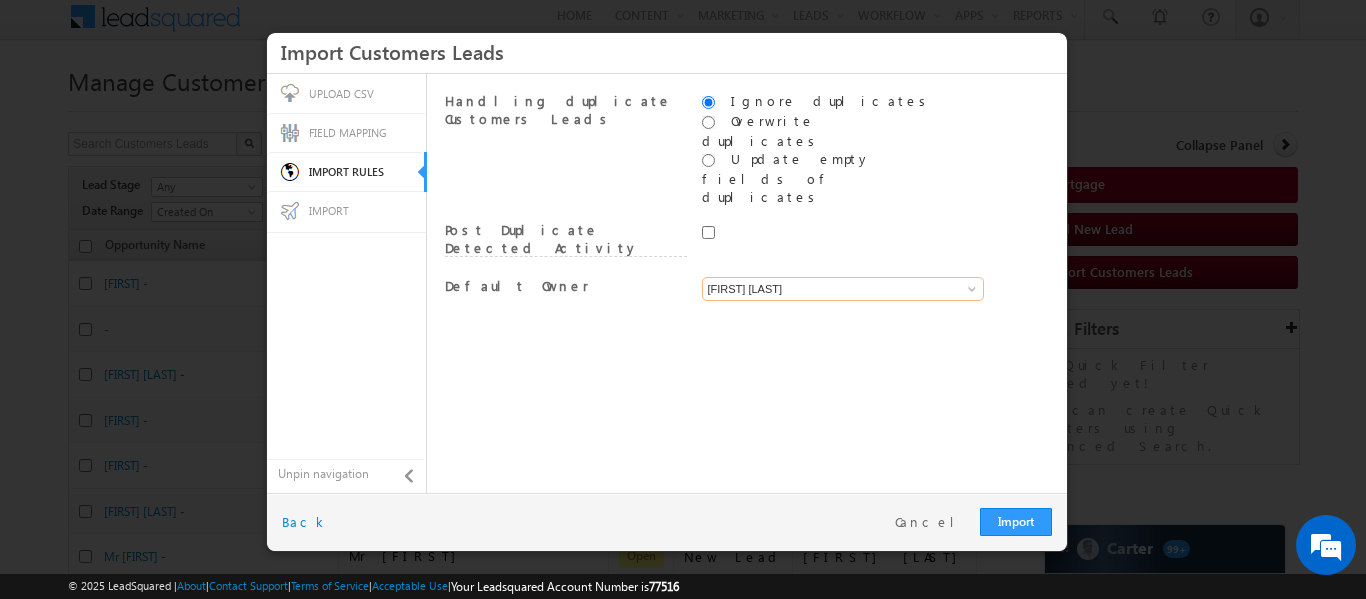 click on "[FIRST] [LAST]" at bounding box center (843, 289) 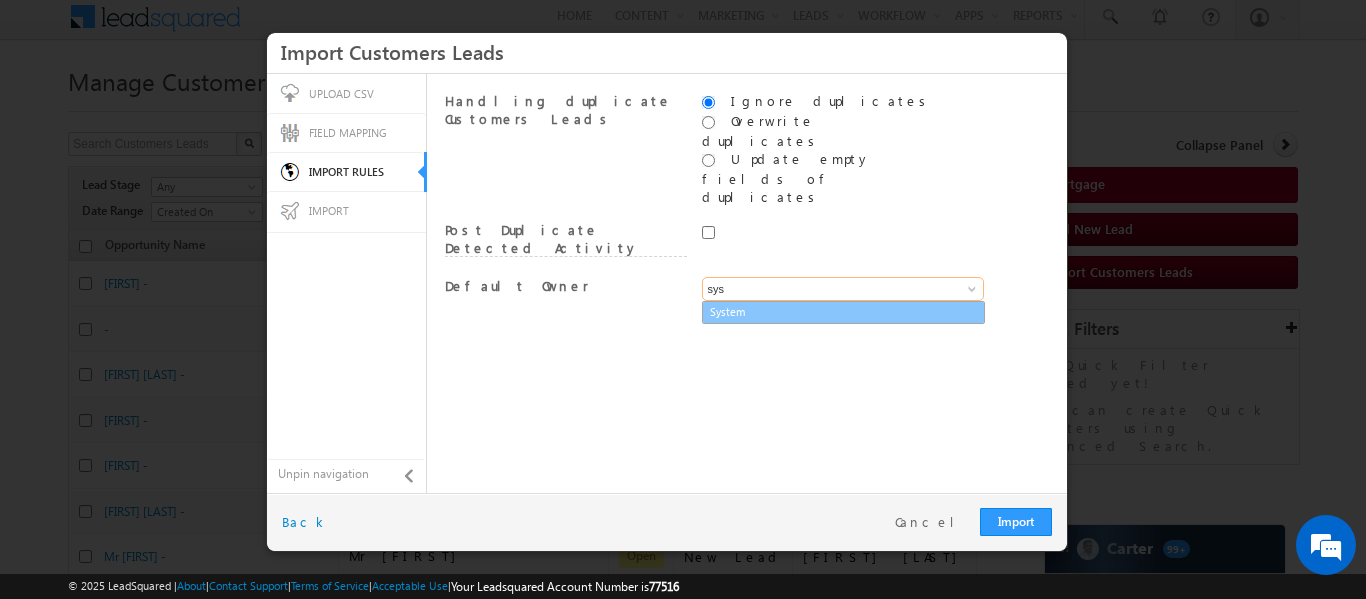 click on "System" at bounding box center (843, 312) 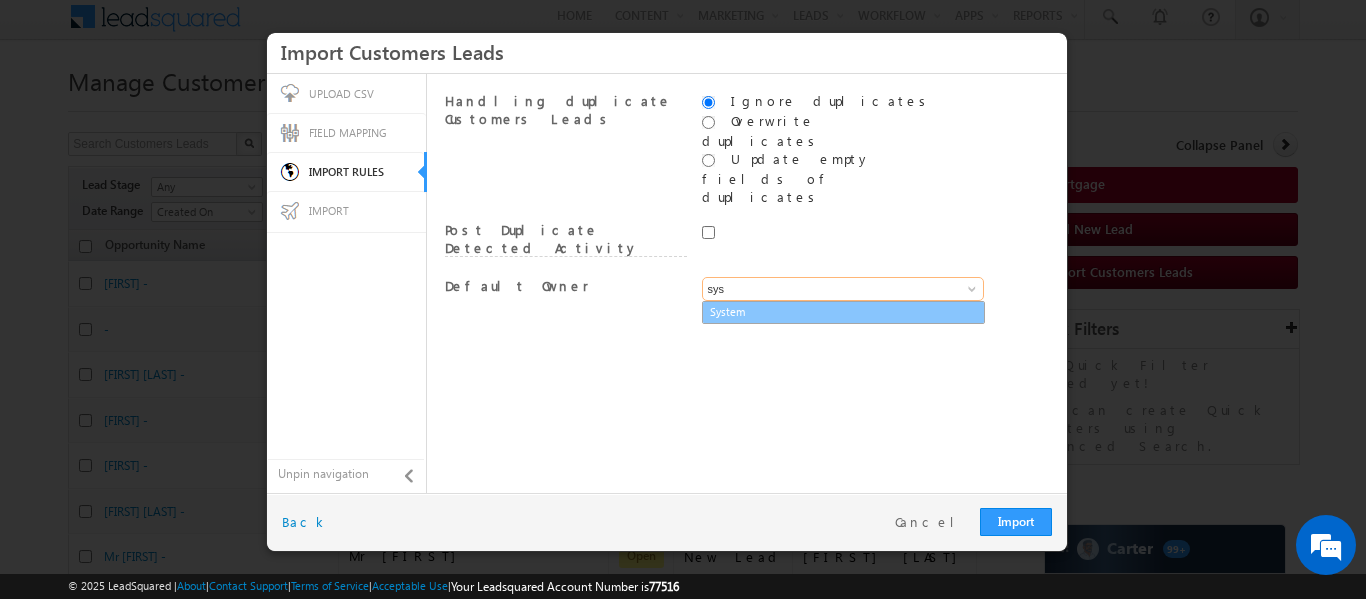 click on "System" at bounding box center (843, 312) 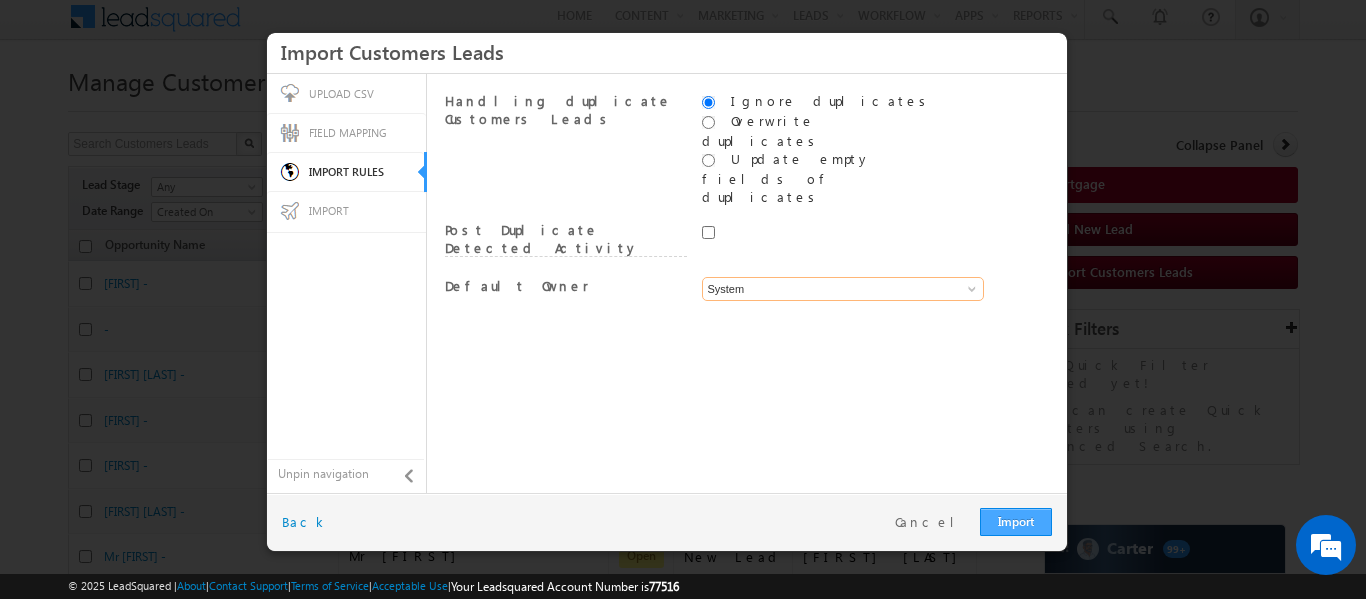 type on "System" 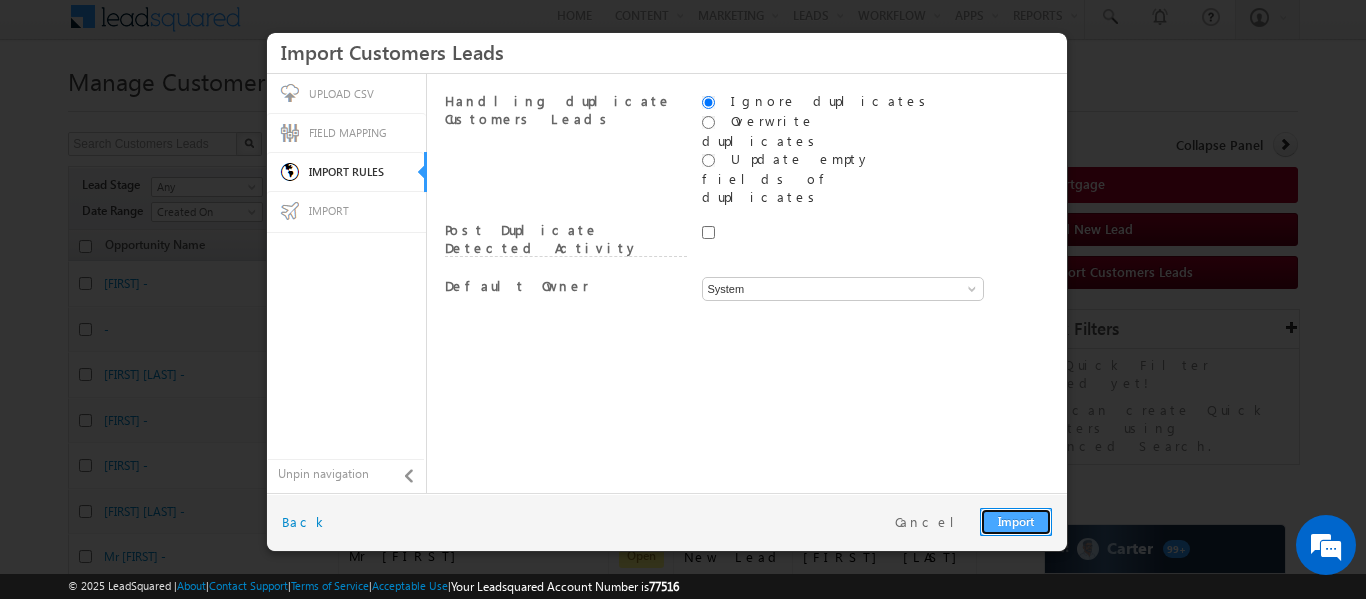 click on "Import" at bounding box center (1016, 522) 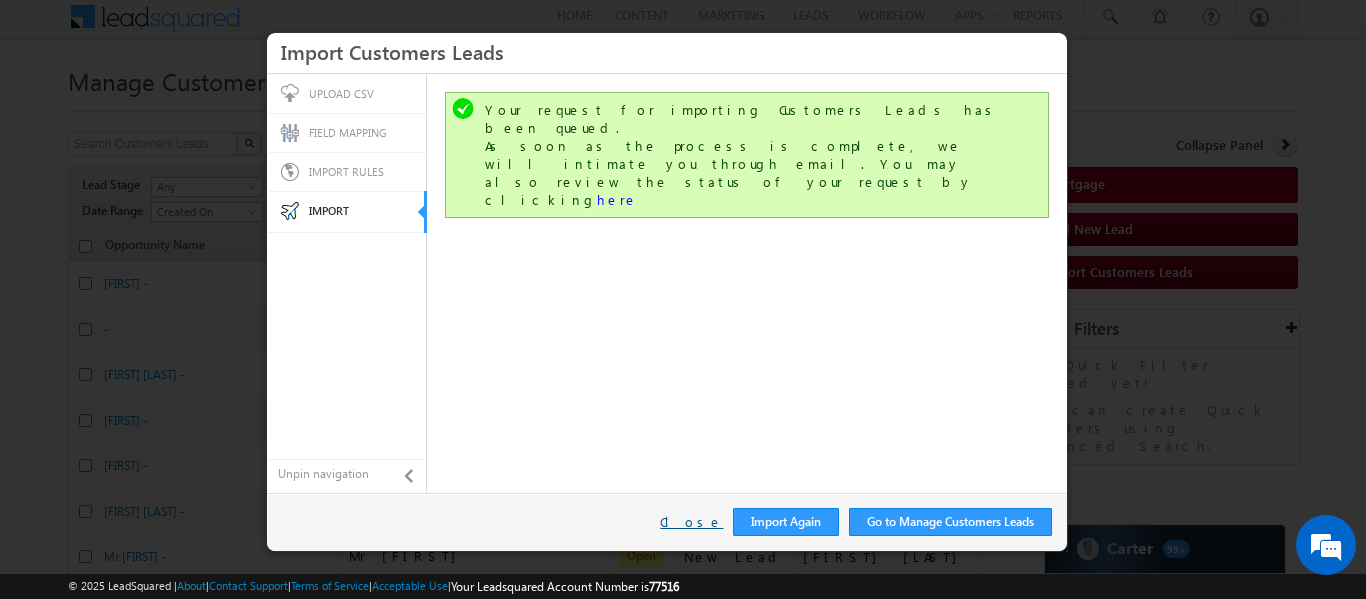click on "Close" at bounding box center [691, 522] 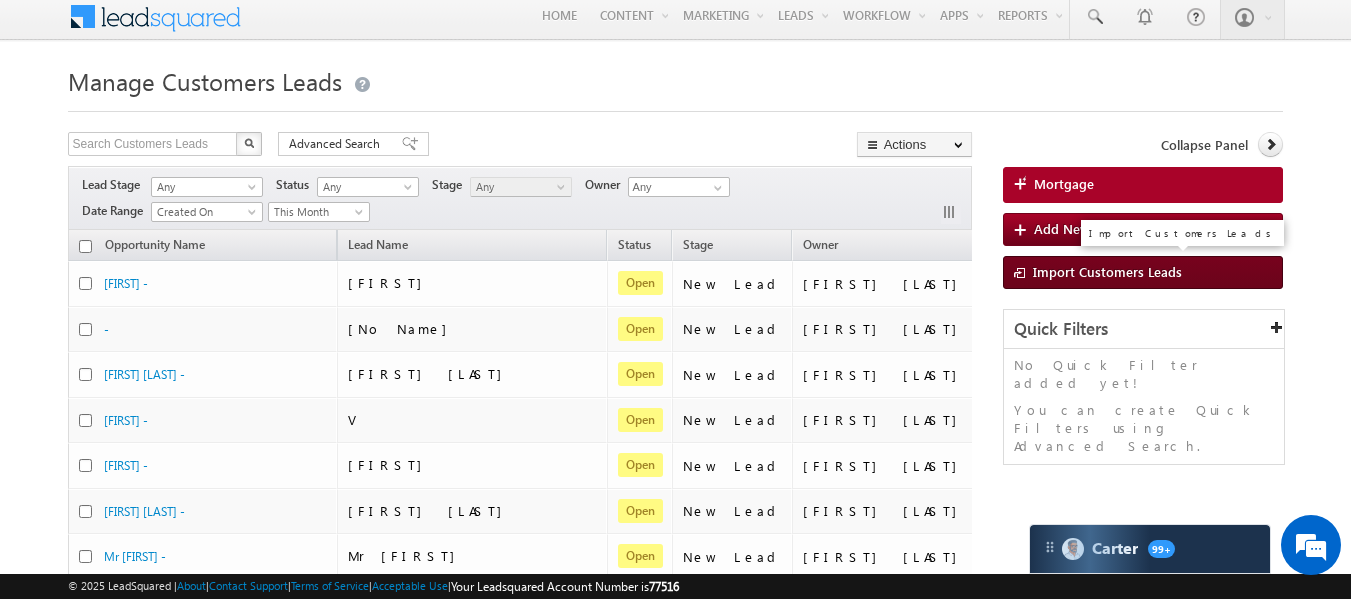 click on "Import Customers Leads" at bounding box center (1143, 272) 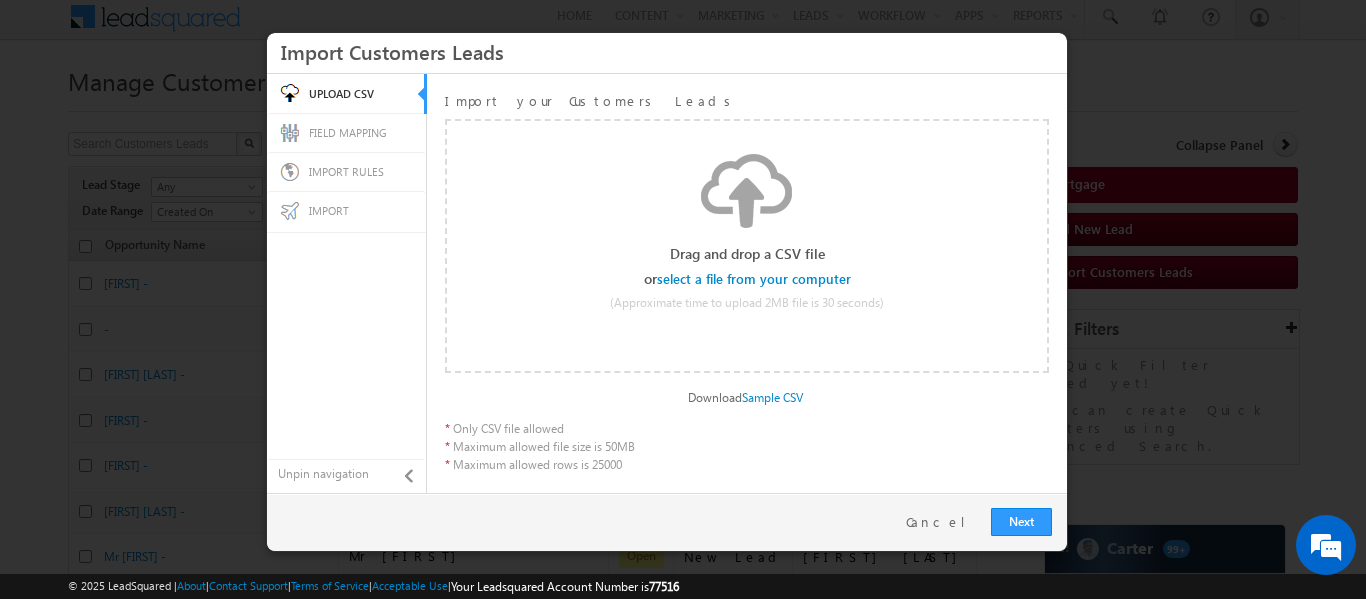 click at bounding box center [755, 279] 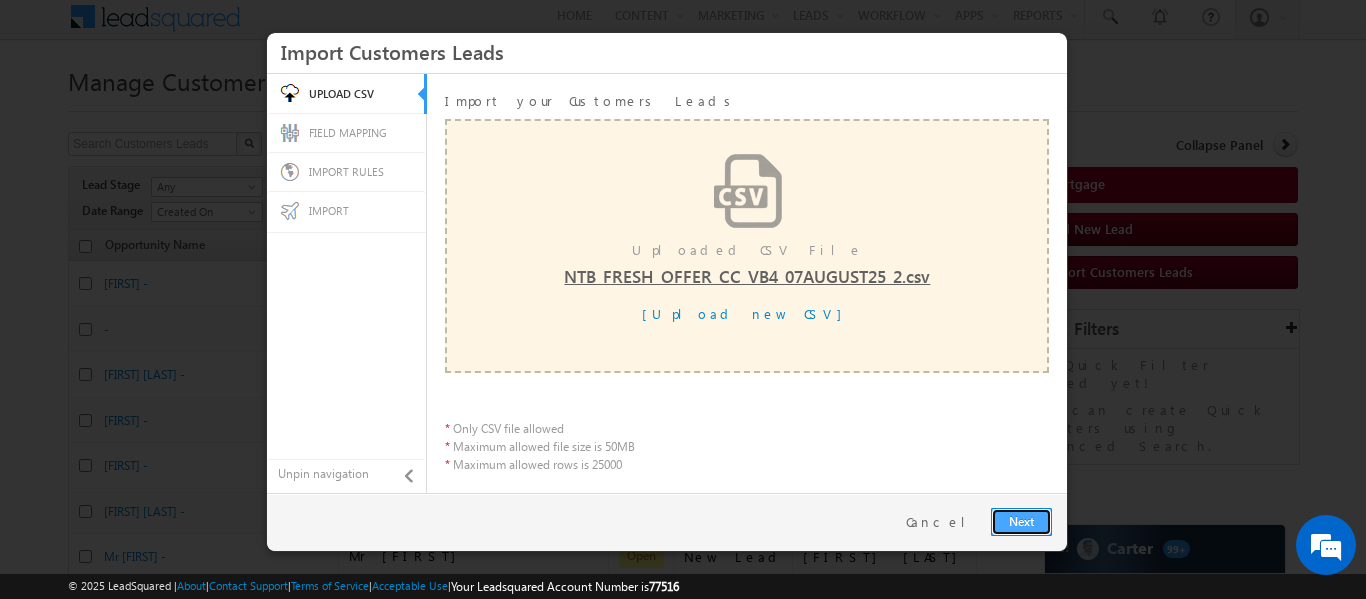 click on "Next" at bounding box center (1021, 522) 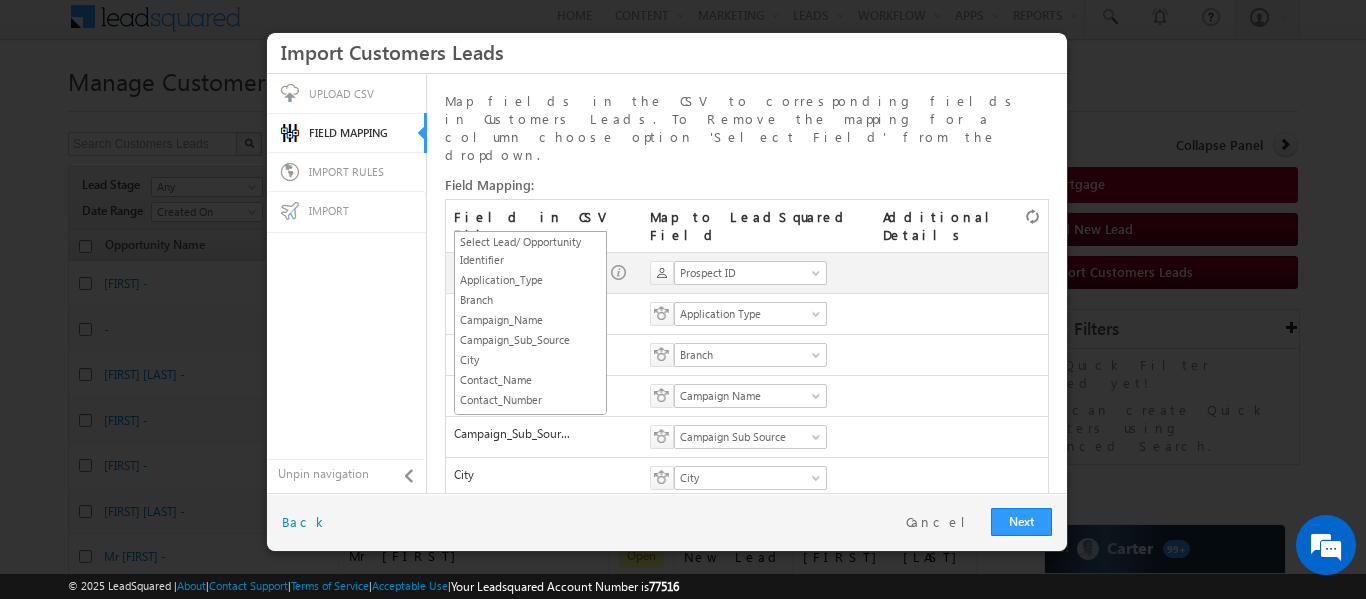 click on "SGRL_ID" at bounding box center (524, 273) 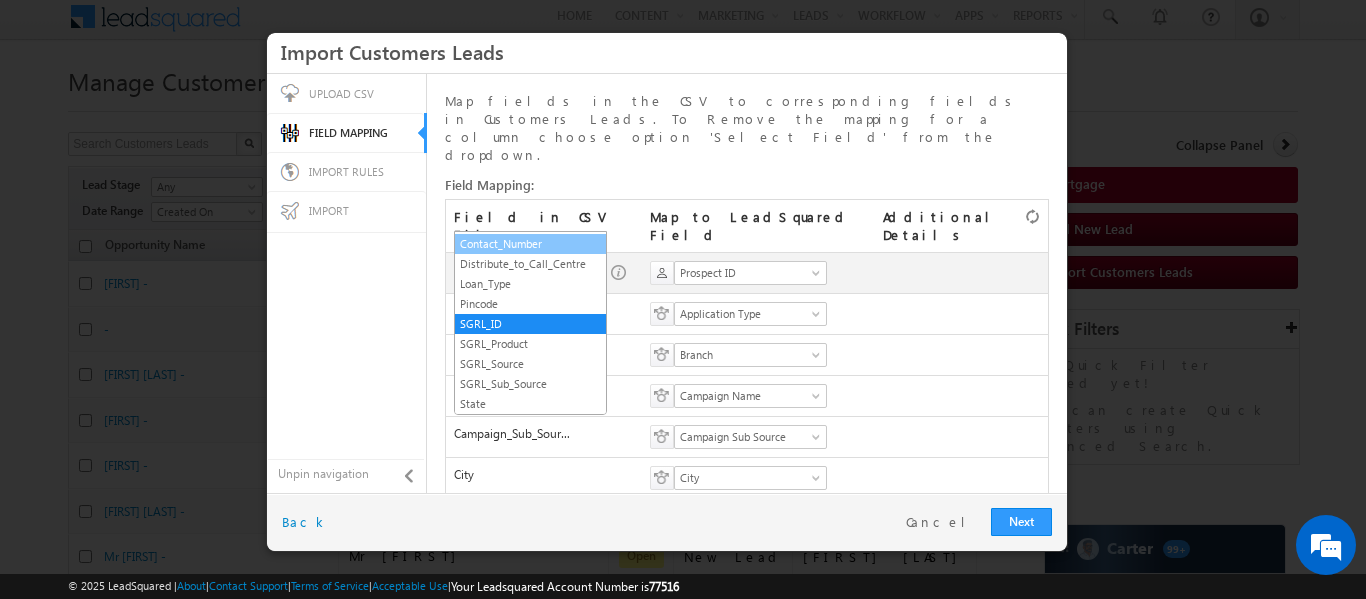 click on "Contact_Number" at bounding box center (530, 244) 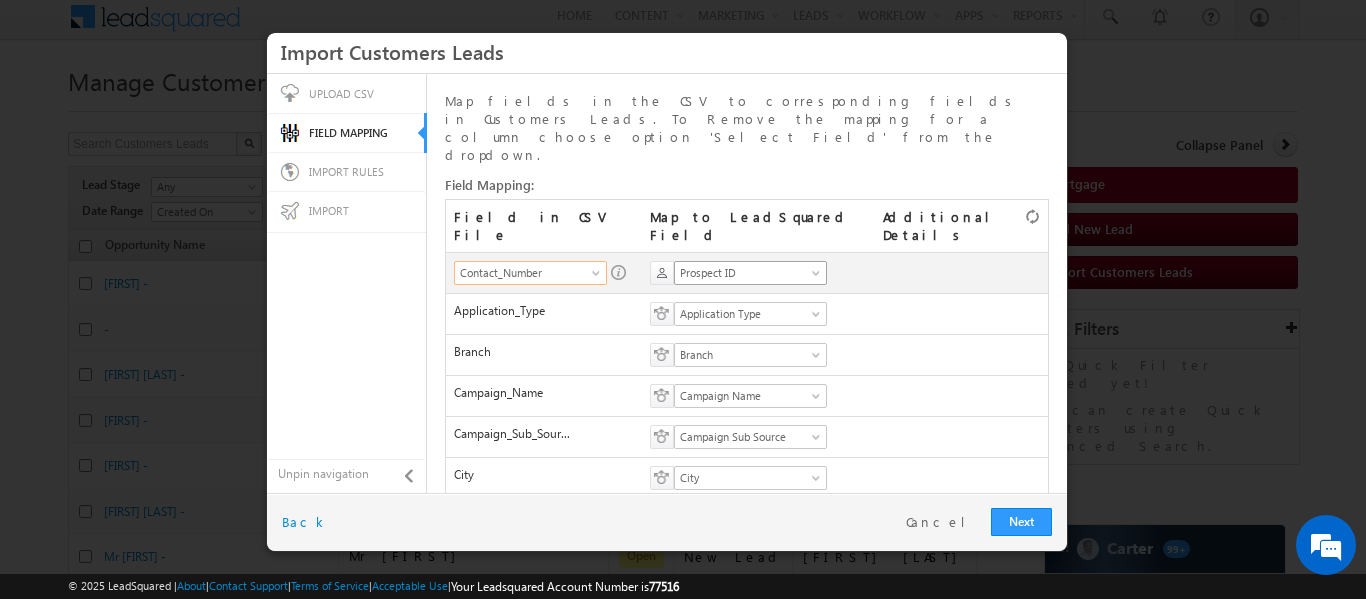 click on "Menu
[FIRST] [LAST]
[EMAIL]@[DOMAIN]" at bounding box center [683, 755] 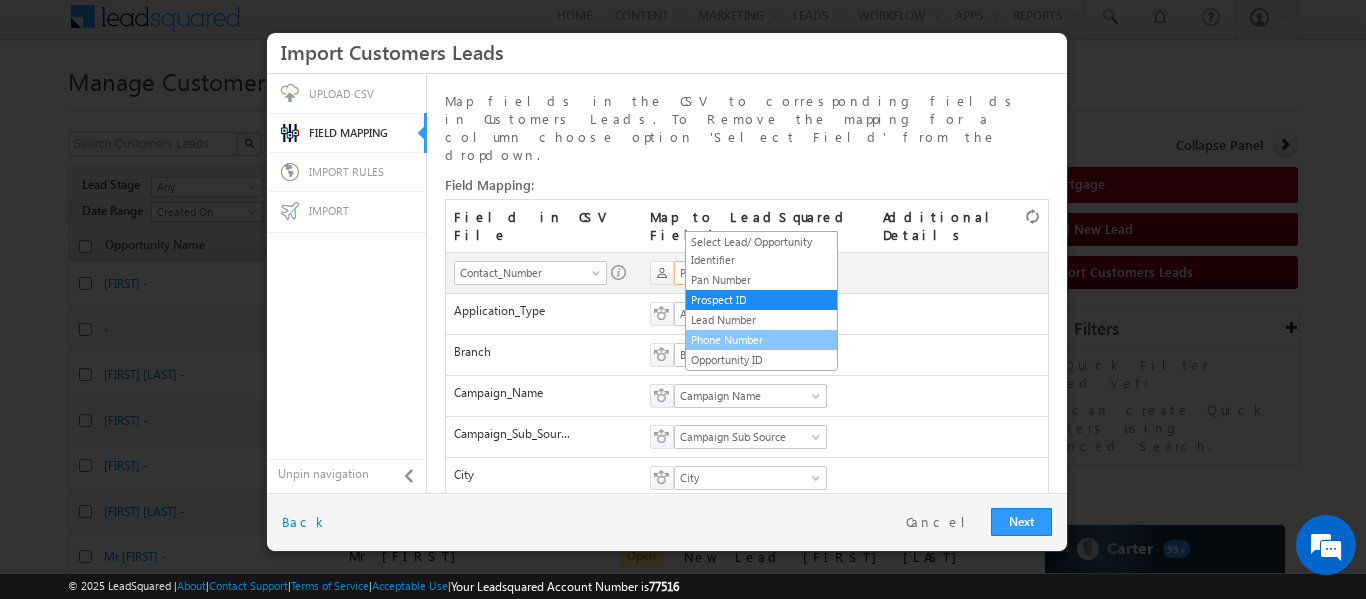 click on "Phone Number" at bounding box center (761, 340) 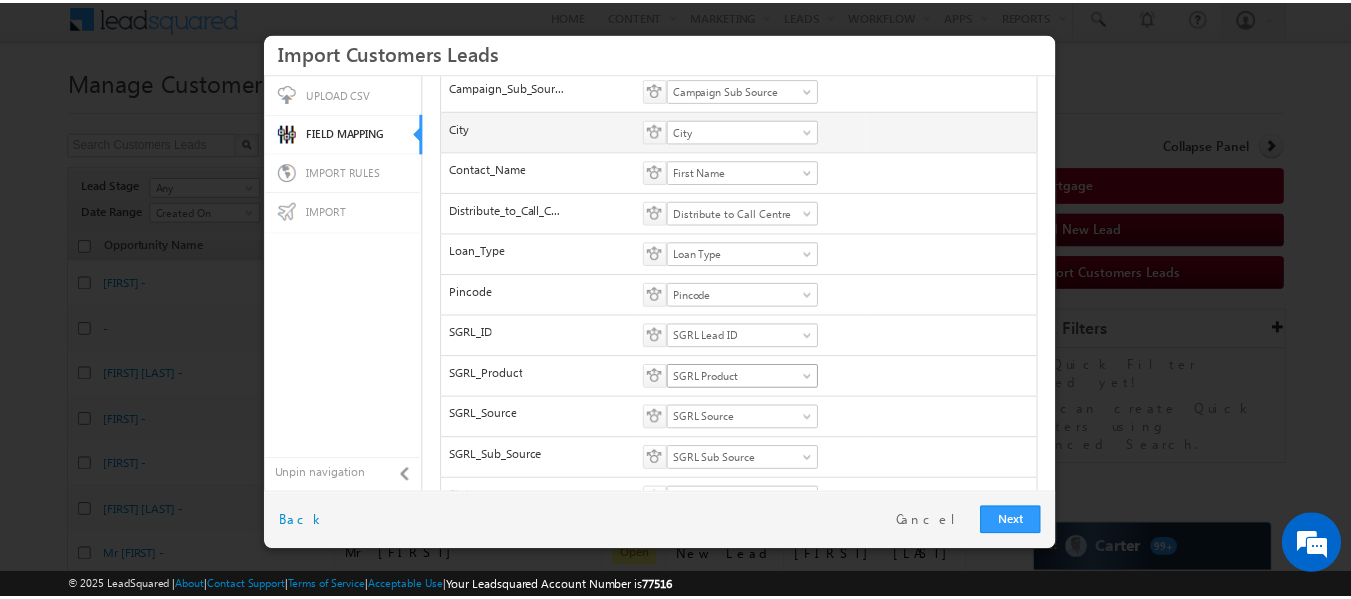 scroll, scrollTop: 375, scrollLeft: 0, axis: vertical 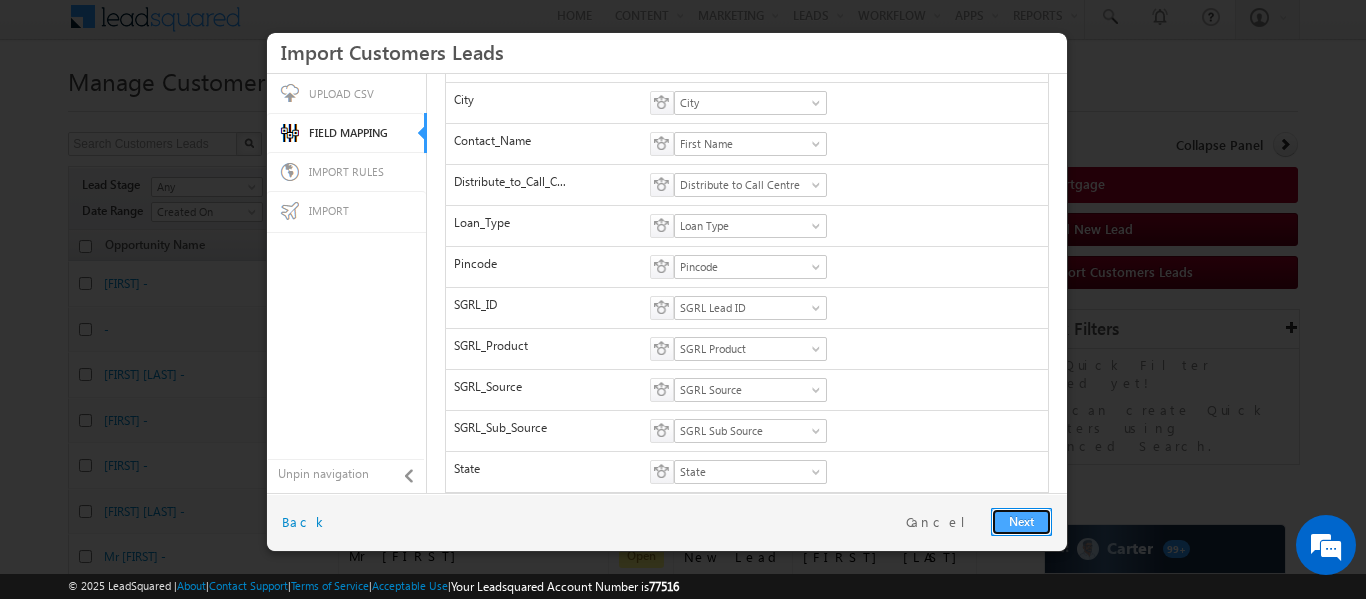 click on "Next" at bounding box center [1021, 522] 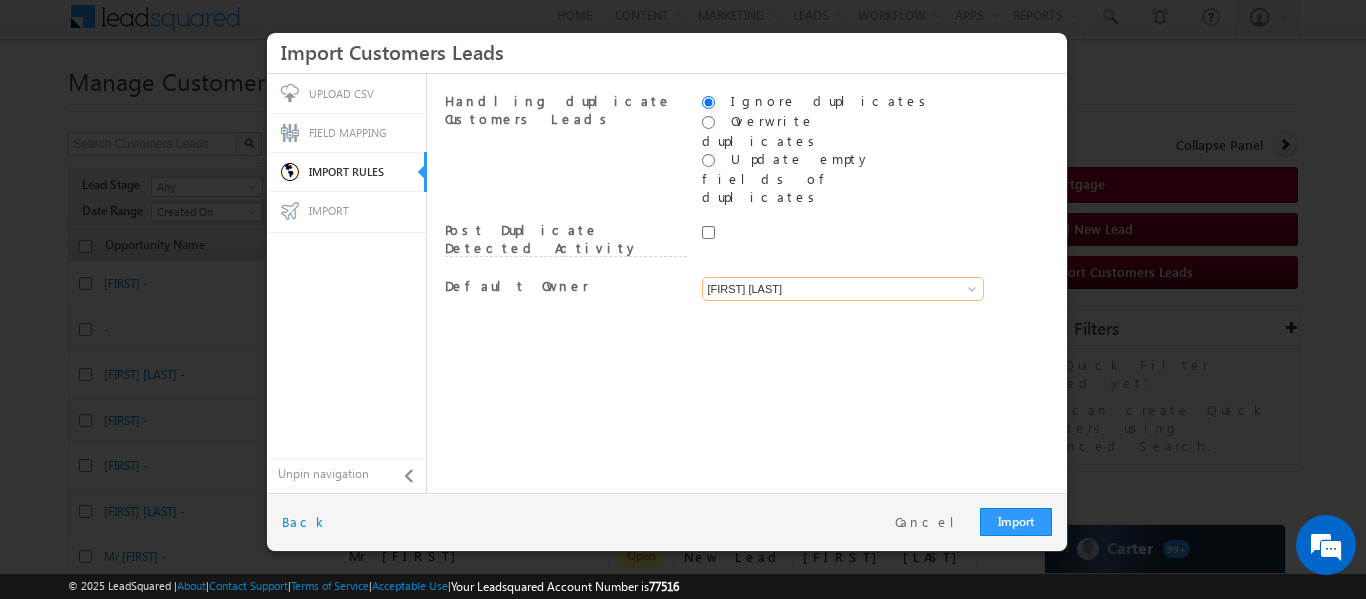click on "[FIRST] [LAST]" at bounding box center [843, 289] 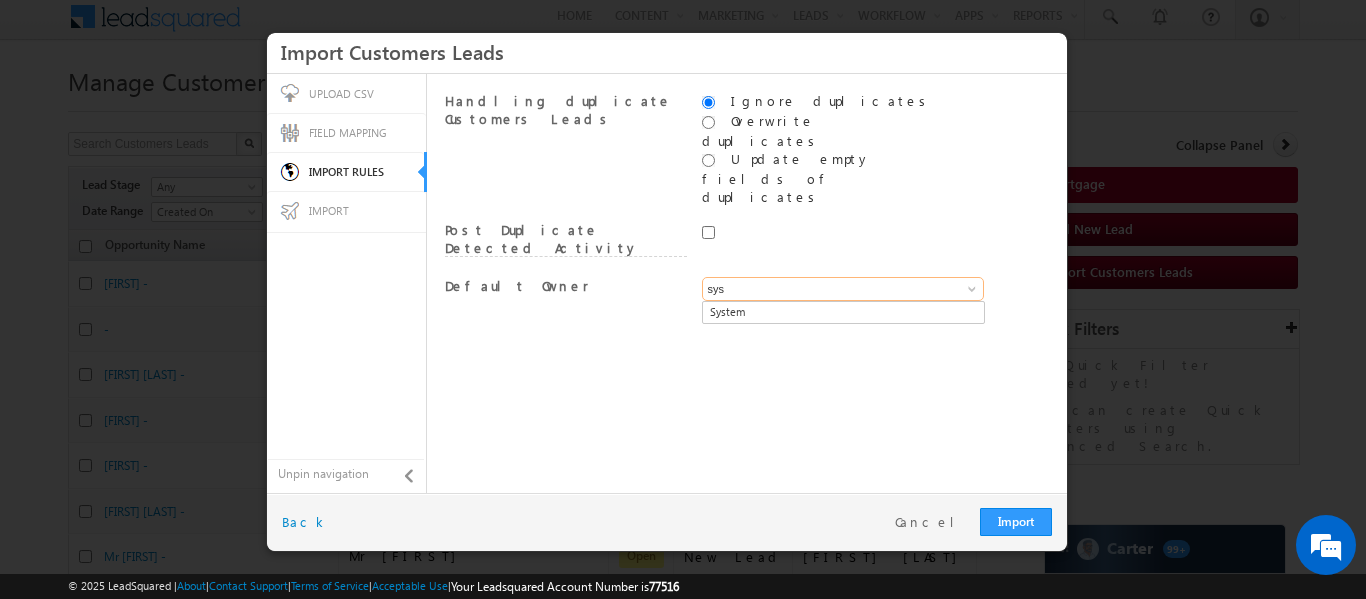 click on "sys" at bounding box center [843, 289] 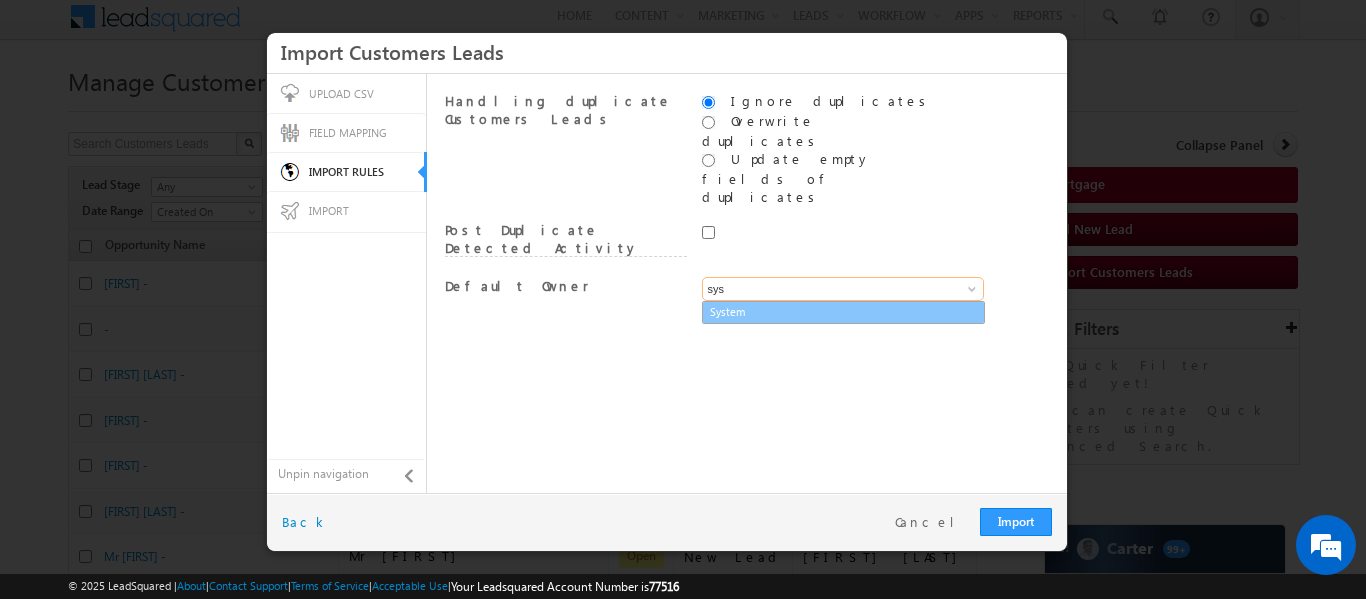 click on "System" at bounding box center [843, 312] 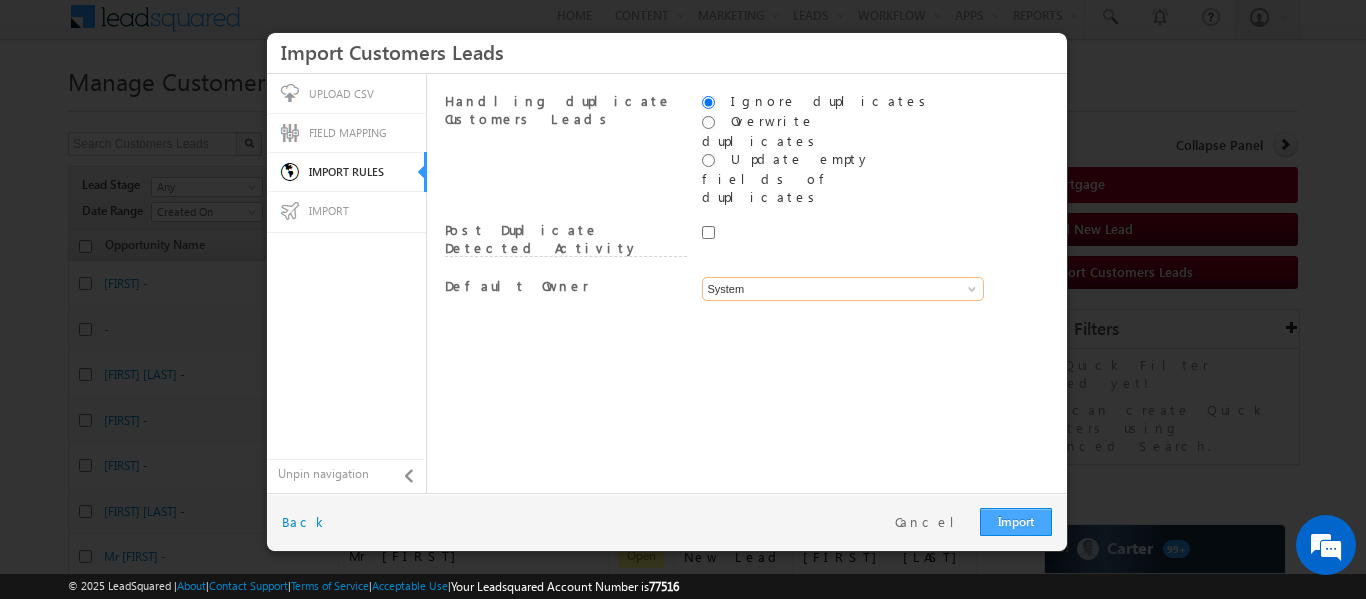 type on "System" 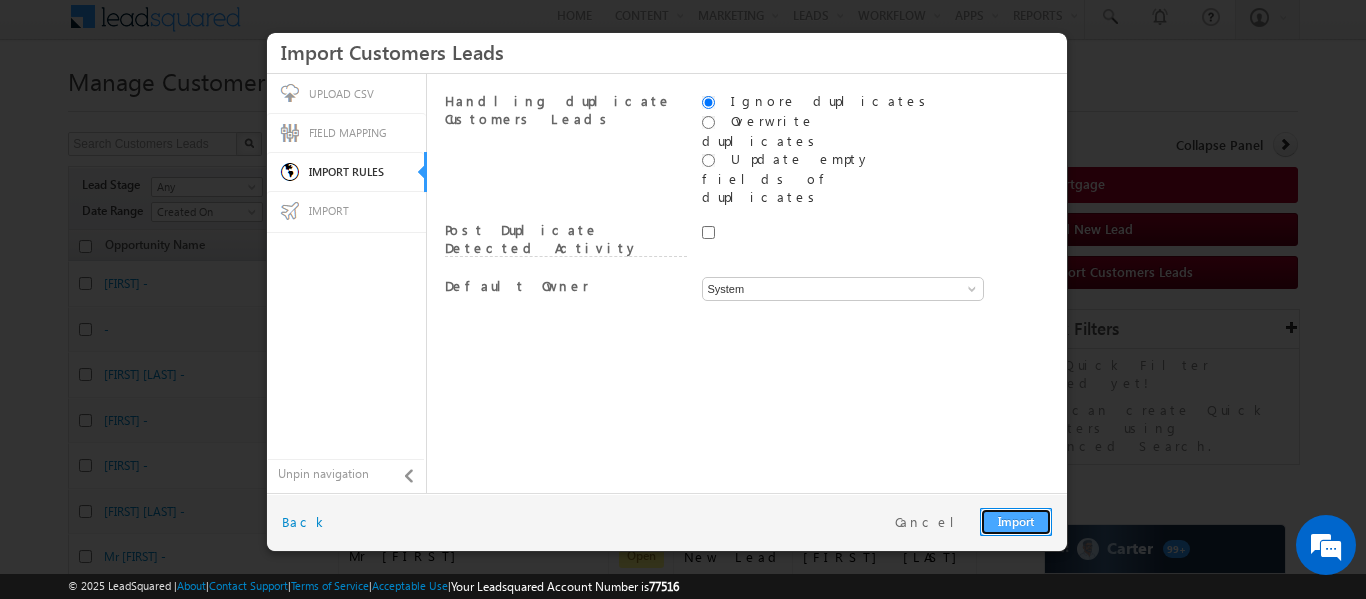 click on "Import" at bounding box center (1016, 522) 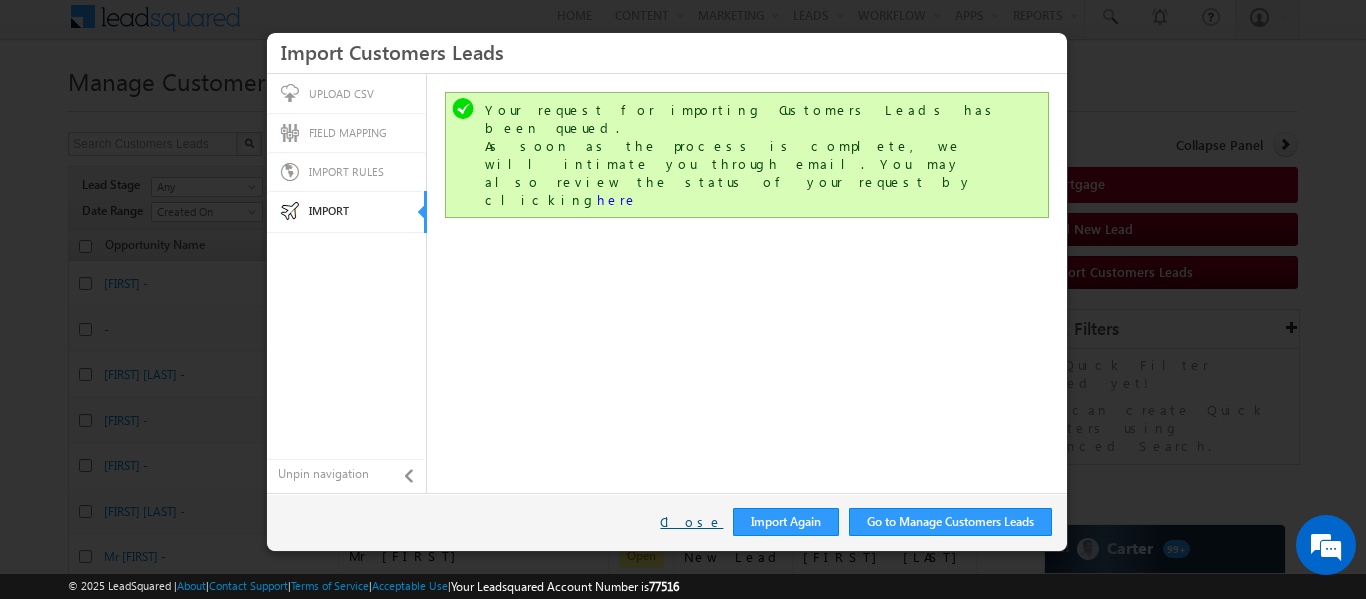click on "Close" at bounding box center (691, 522) 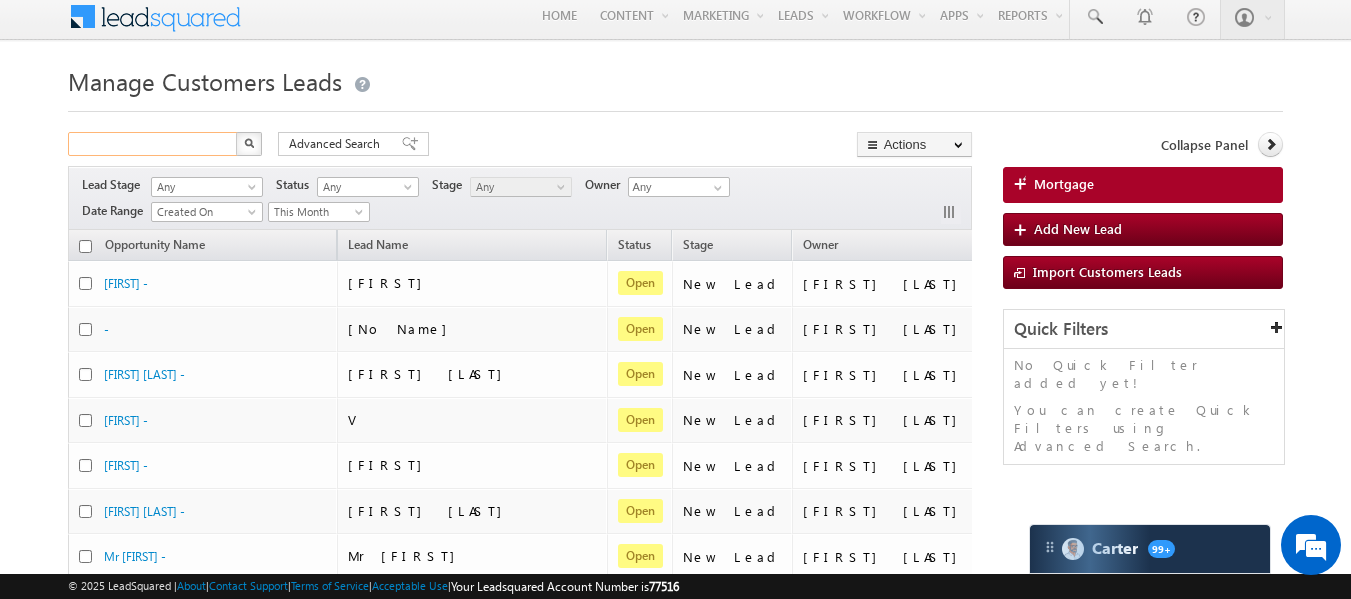 click at bounding box center (153, 144) 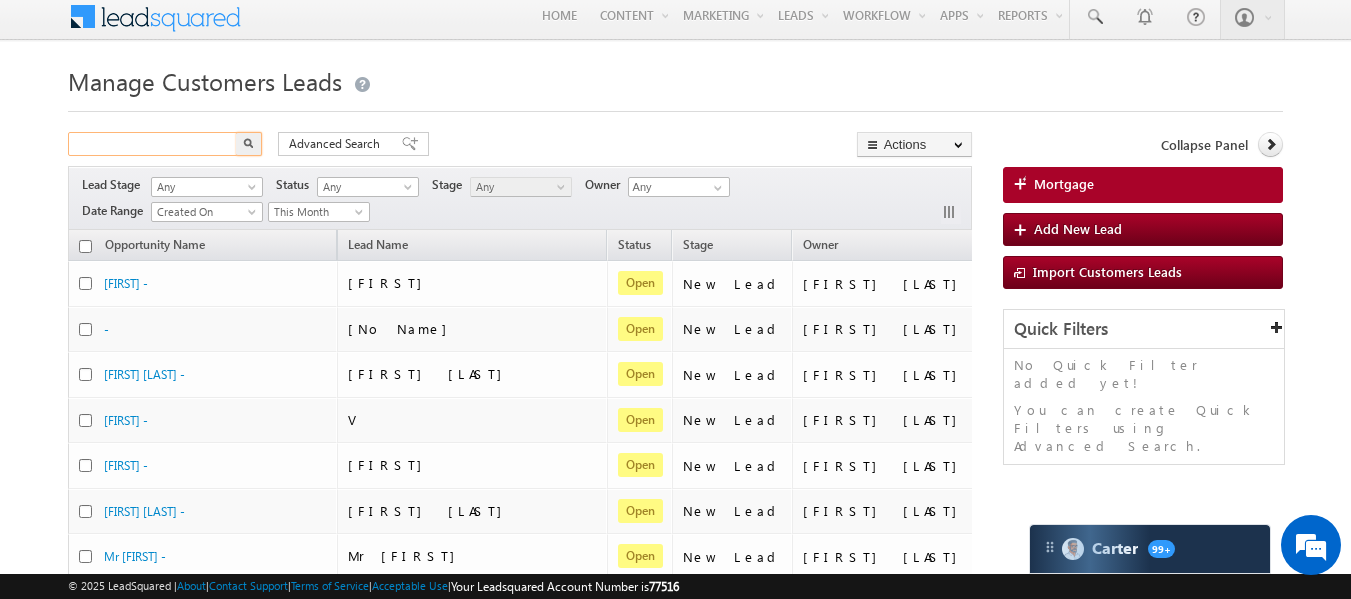 paste on "NTB_HL_FRESH_BM_CC_VB3_07AUG25" 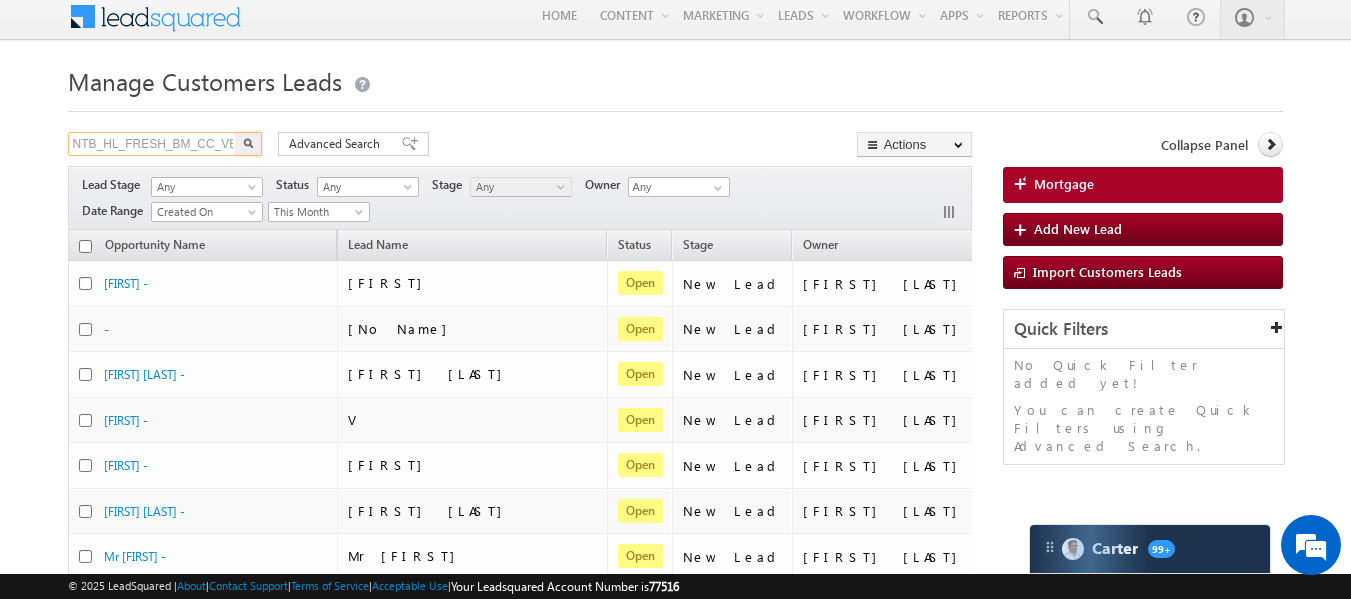 scroll, scrollTop: 0, scrollLeft: 70, axis: horizontal 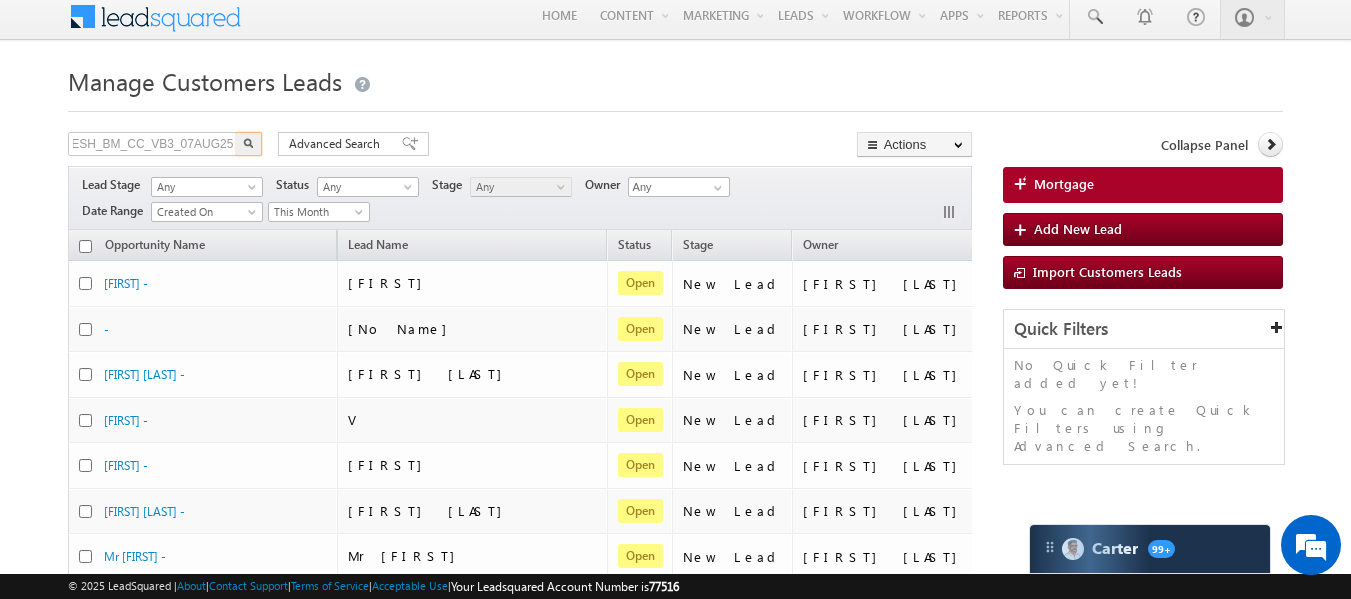 click at bounding box center [249, 144] 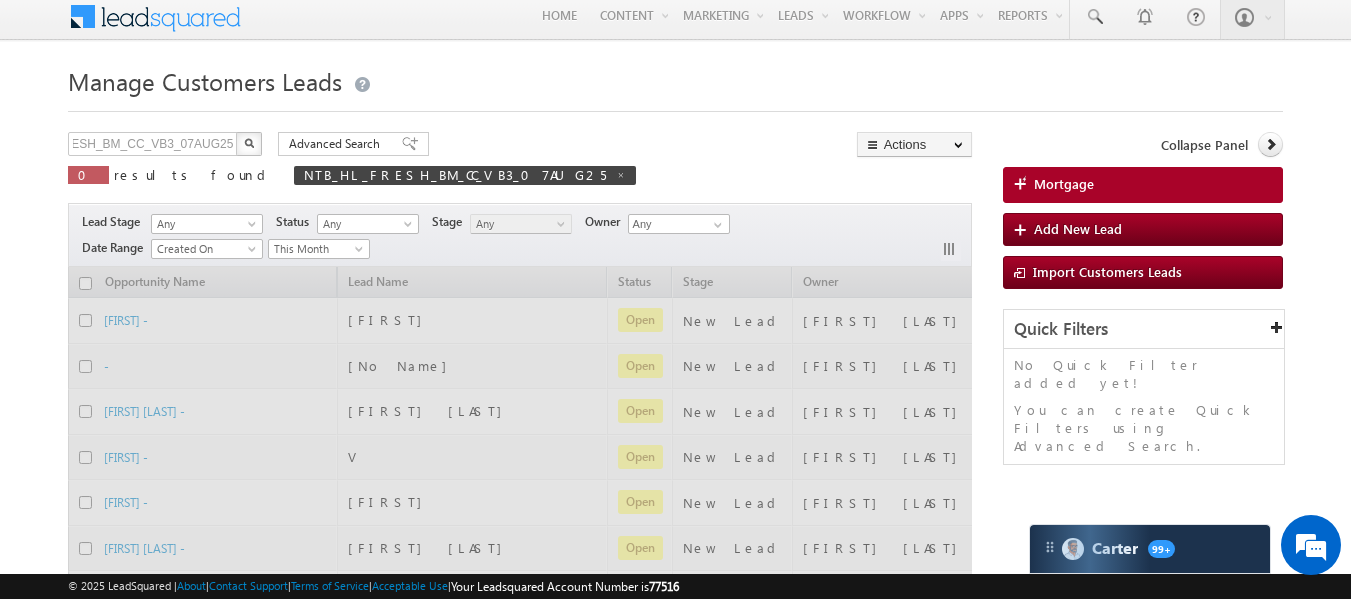 scroll, scrollTop: 0, scrollLeft: 0, axis: both 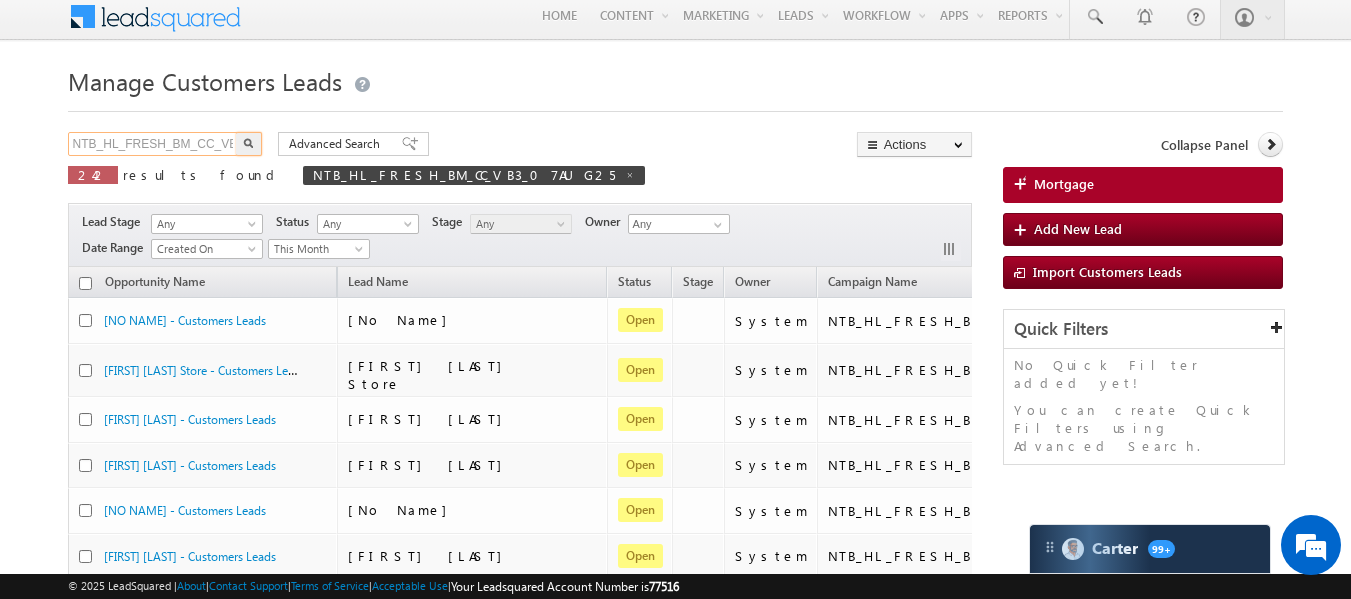 click on "NTB_HL_FRESH_BM_CC_VB3_07AUG25" at bounding box center [153, 144] 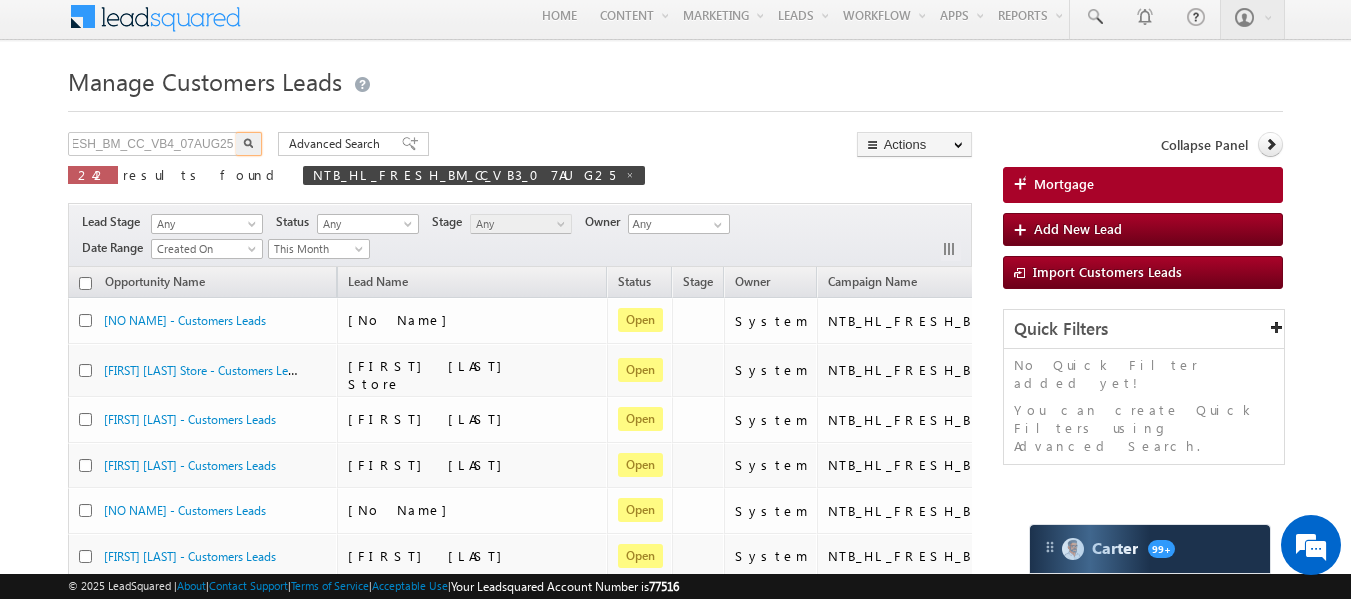 click on "Advanced Search
Advanced search results" at bounding box center (346, 144) 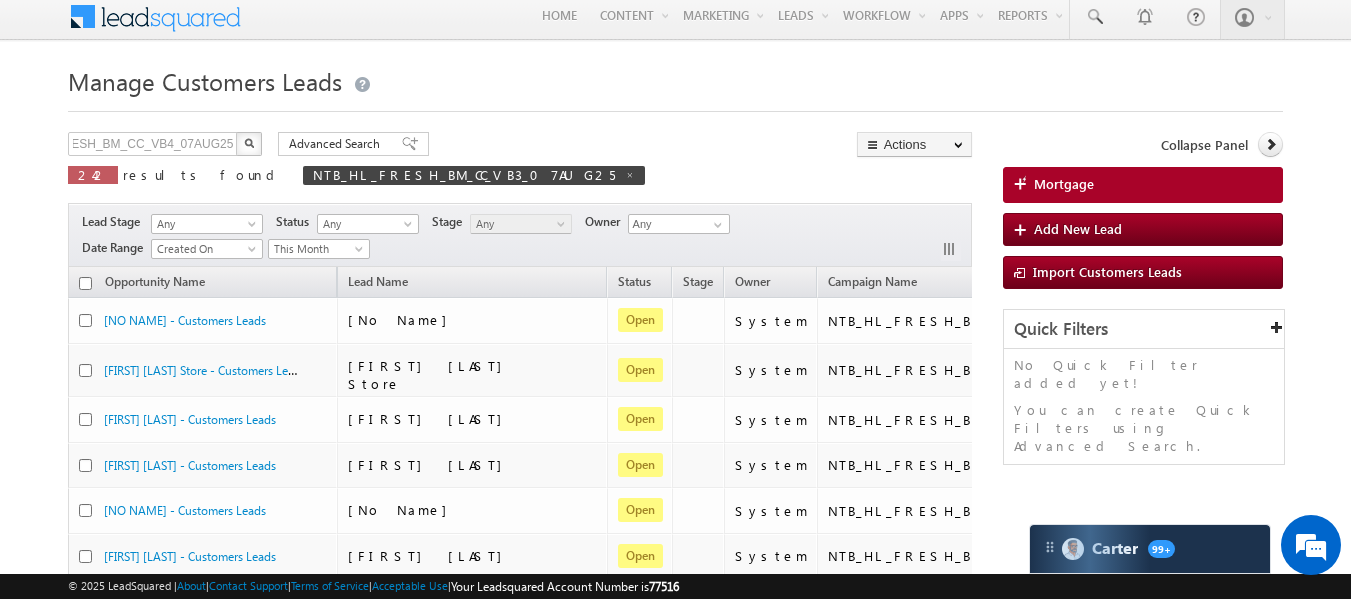 scroll, scrollTop: 0, scrollLeft: 0, axis: both 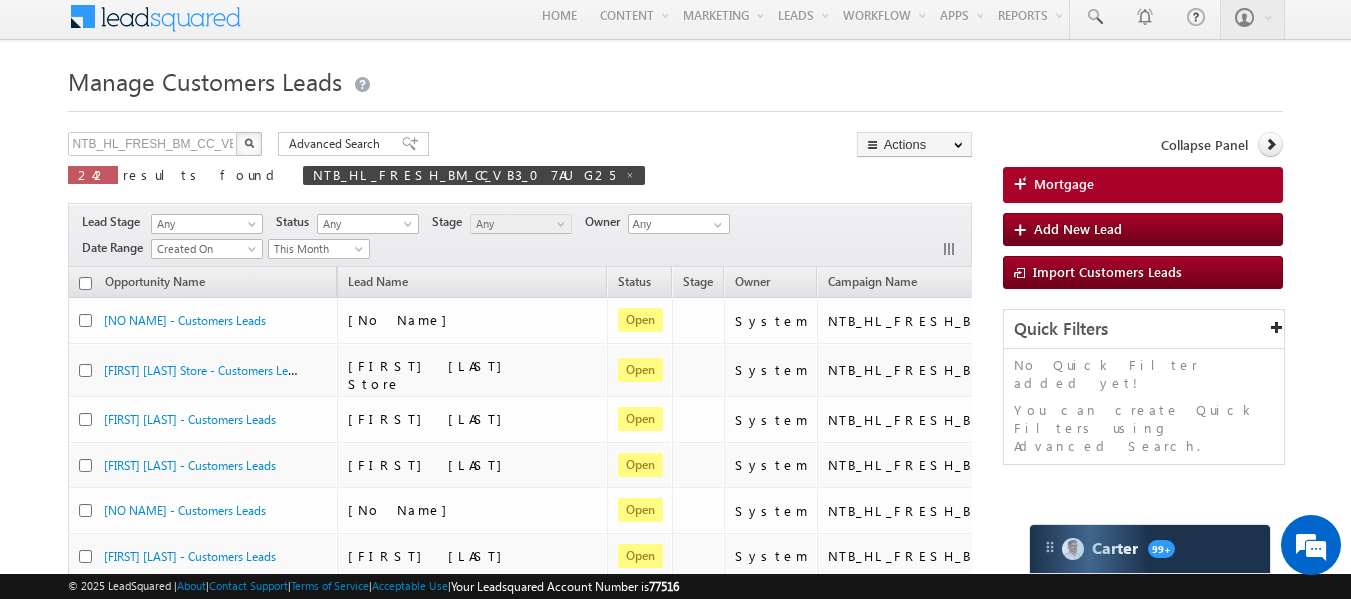 click on "Advanced Search
Advanced search results" at bounding box center (346, 144) 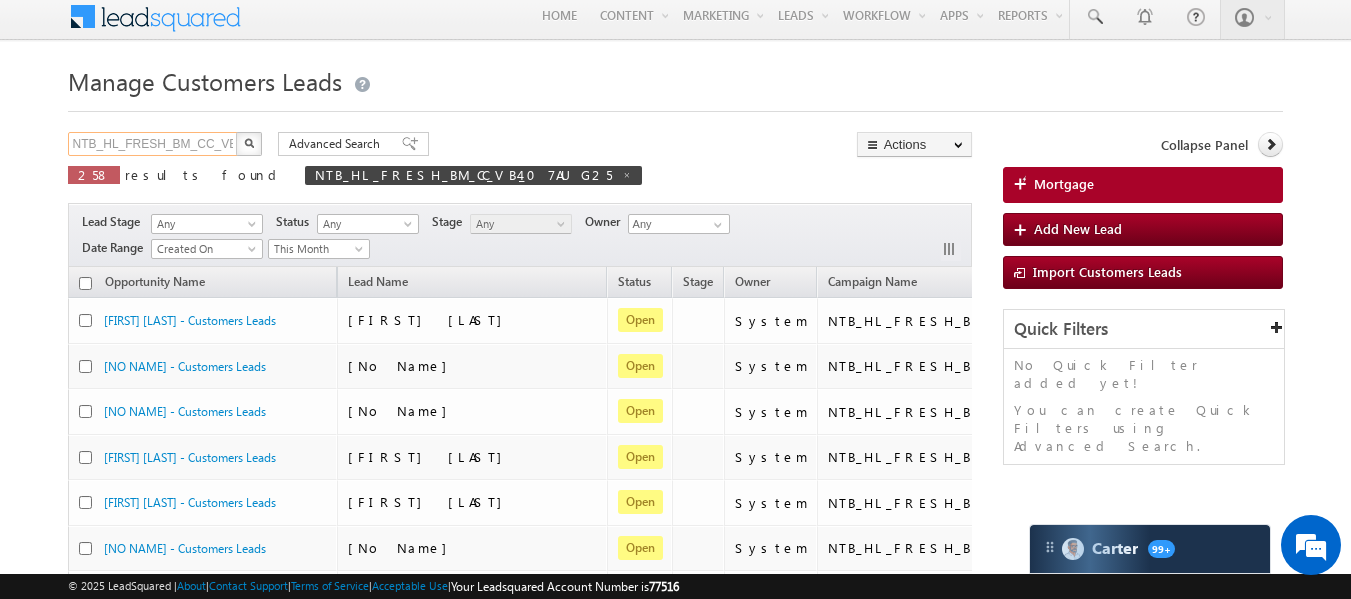 click on "NTB_HL_FRESH_BM_CC_VB4_07AUG25" at bounding box center [153, 144] 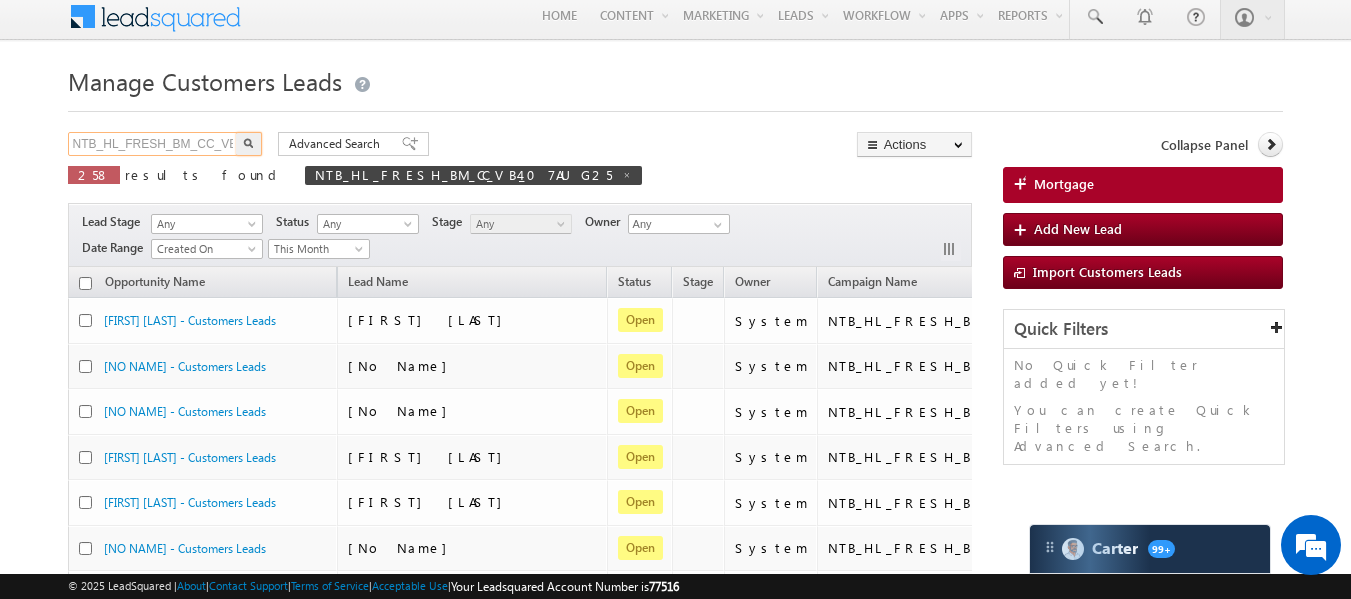 paste on "2" 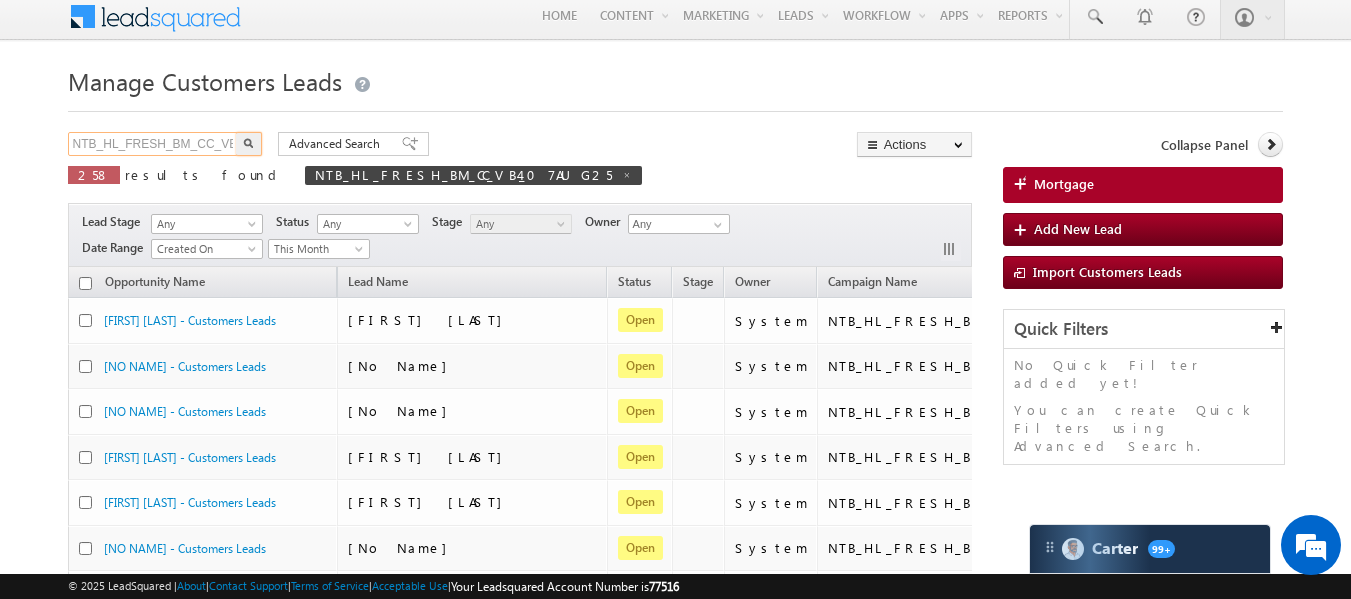 scroll, scrollTop: 0, scrollLeft: 70, axis: horizontal 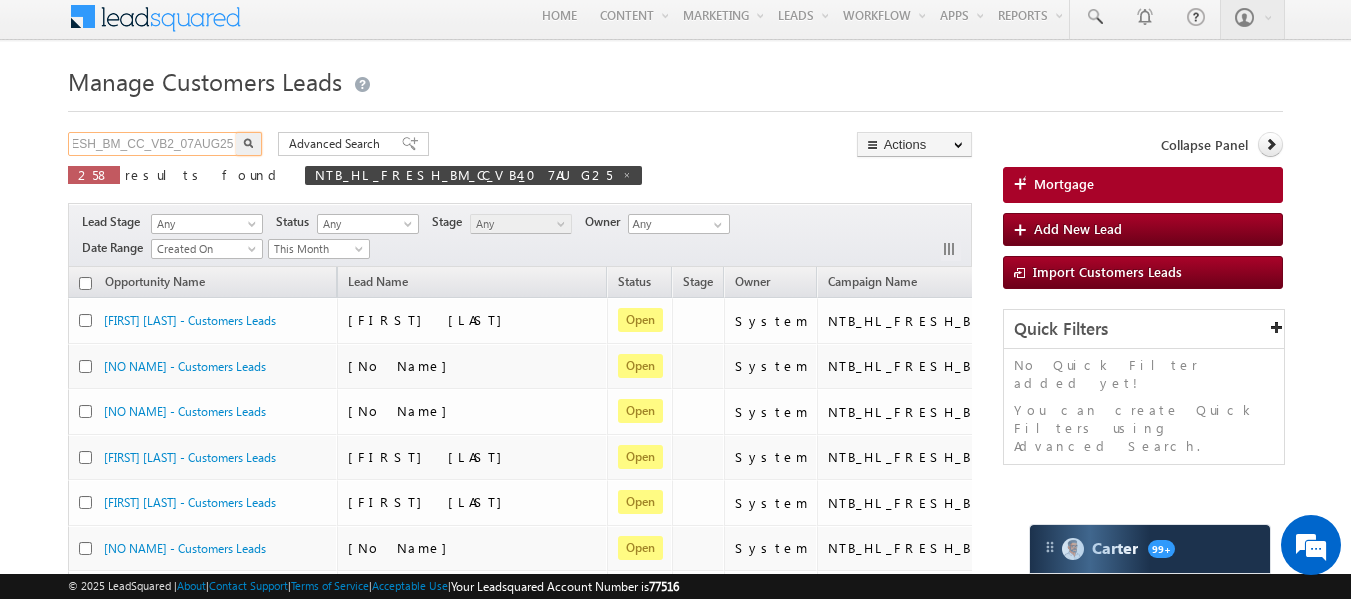 type on "NTB_HL_FRESH_BM_CC_VB2_07AUG25" 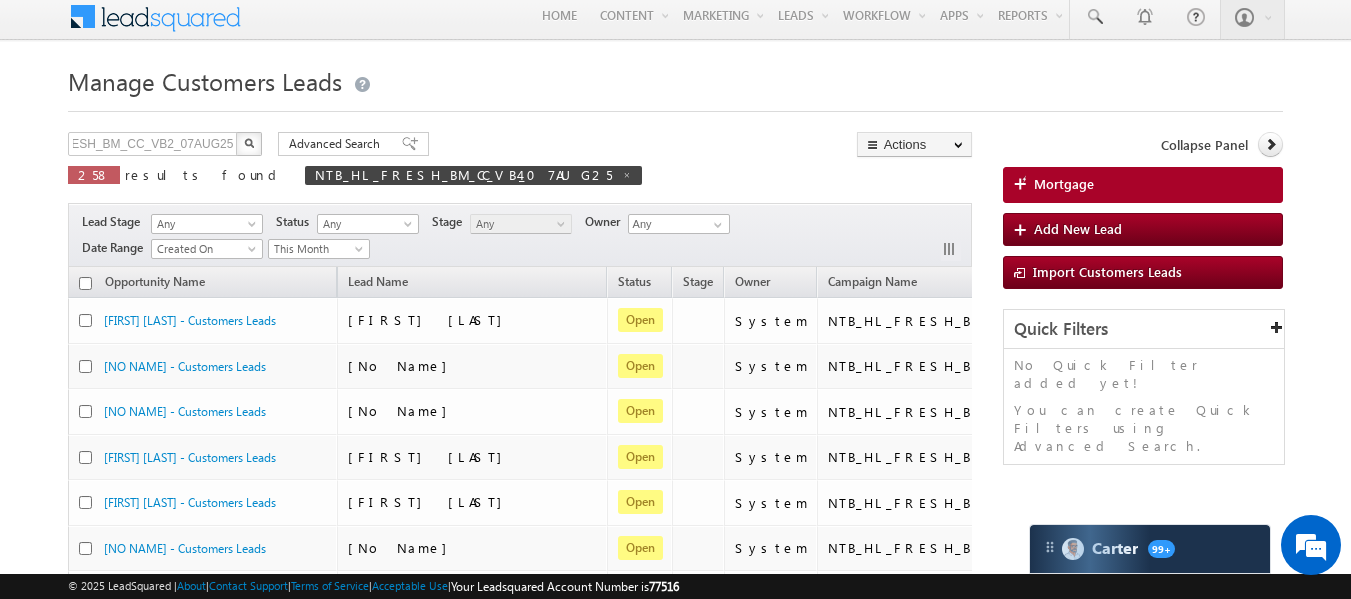 click at bounding box center [249, 144] 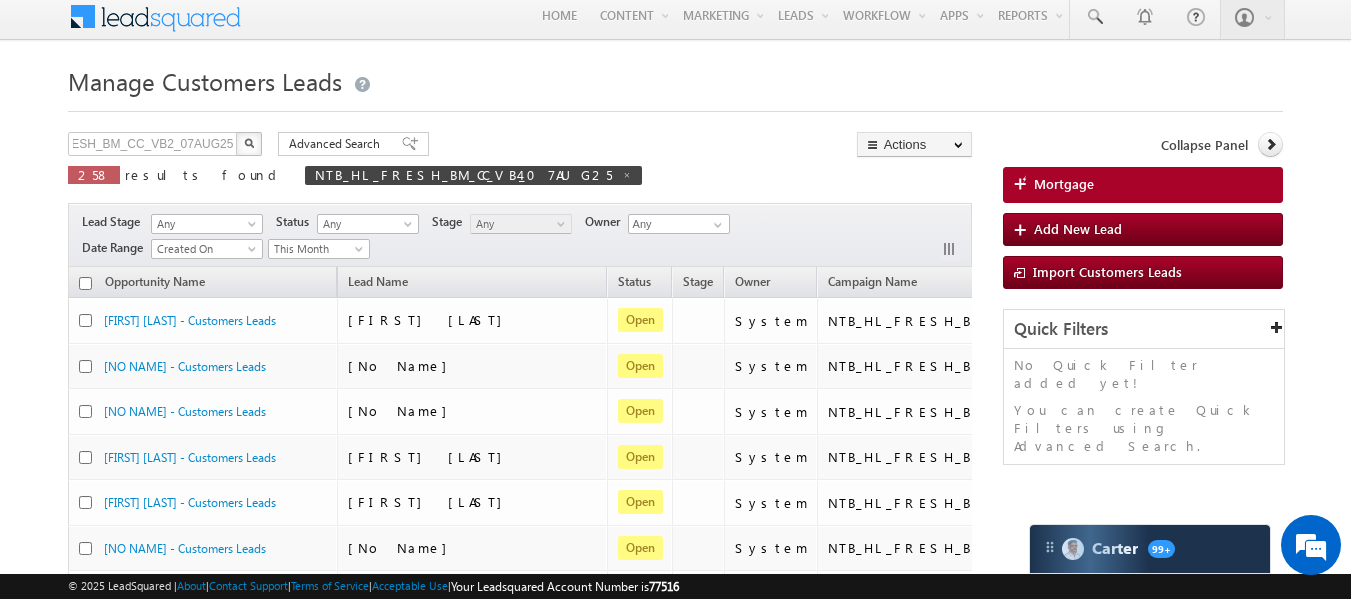 scroll, scrollTop: 0, scrollLeft: 0, axis: both 